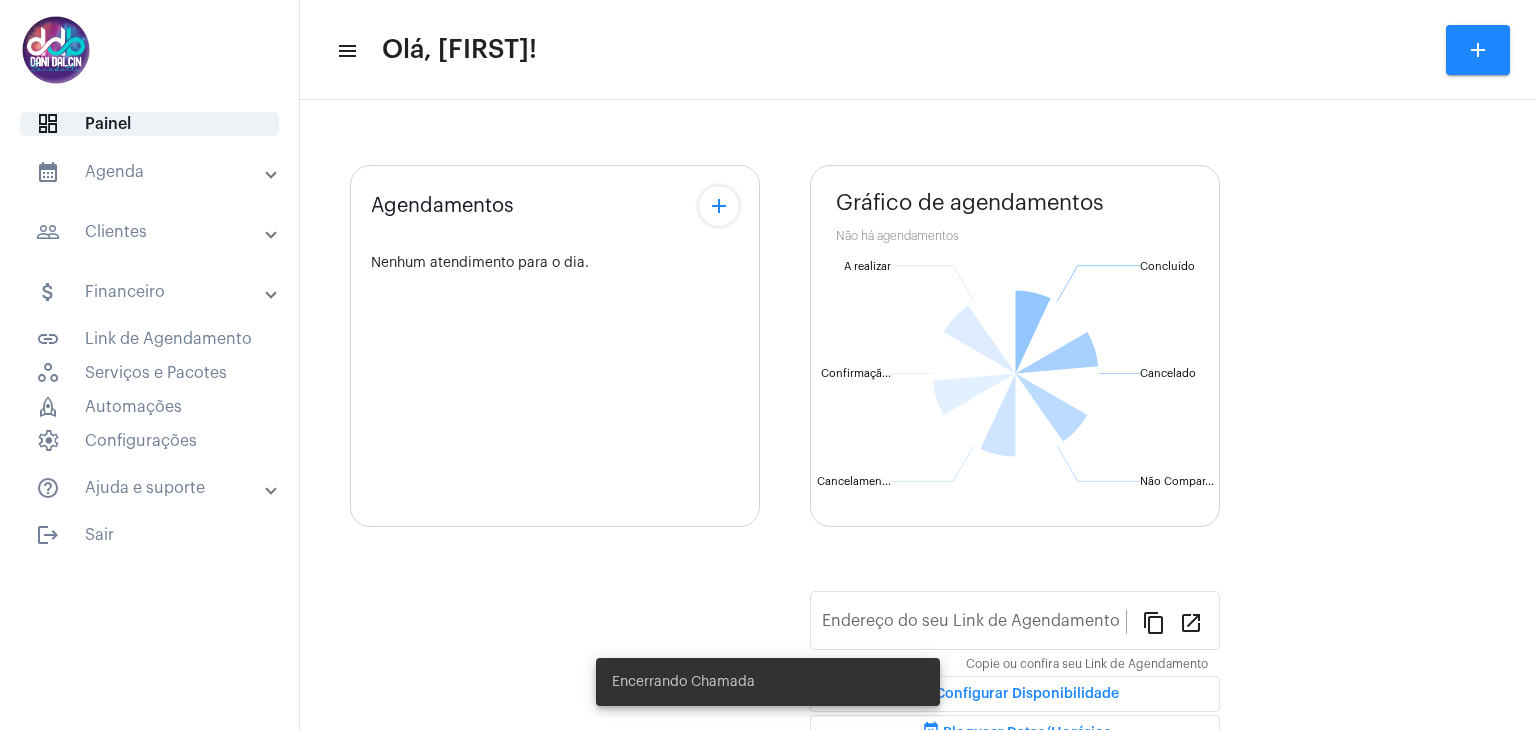 scroll, scrollTop: 0, scrollLeft: 0, axis: both 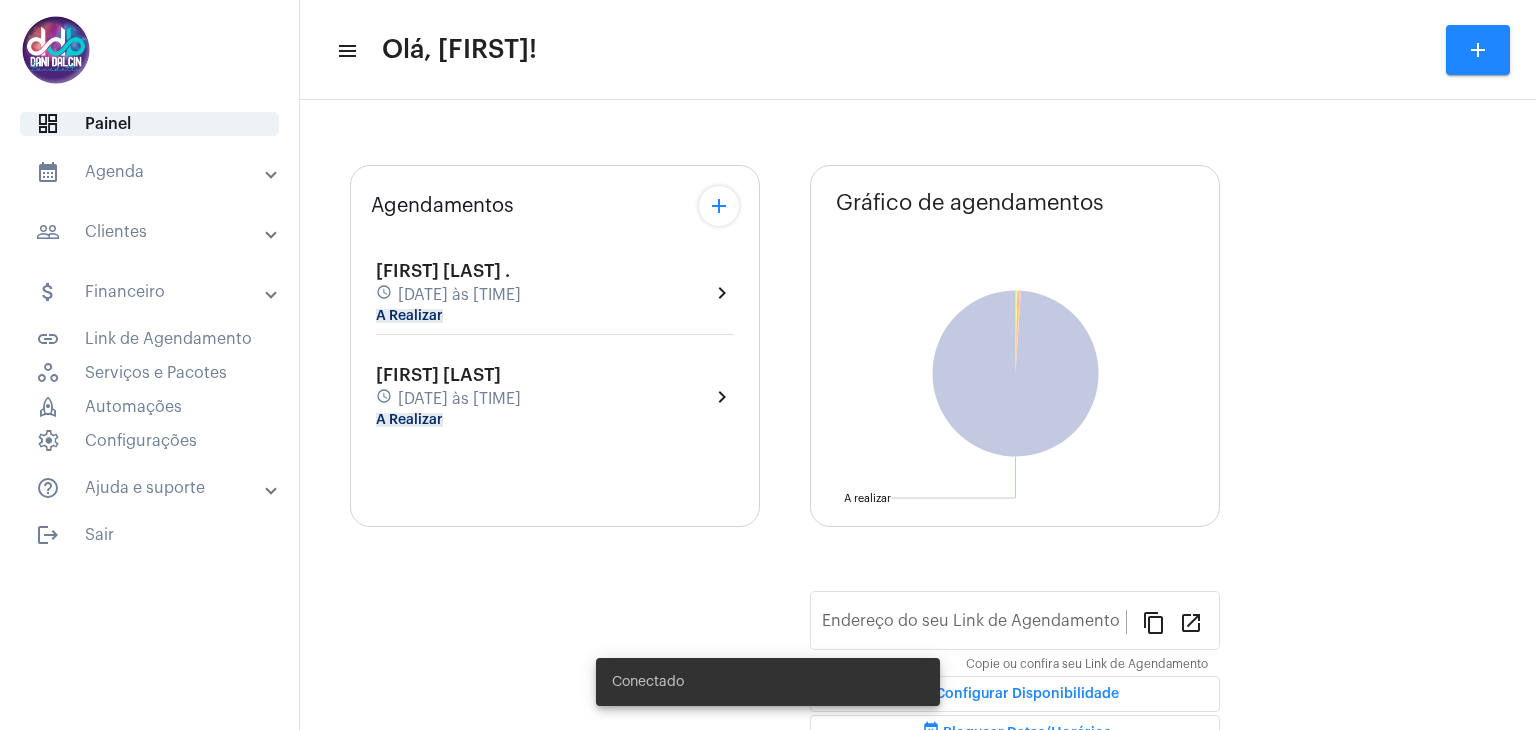 type on "https://neft.com.br/danielle-dalcin-benedetti" 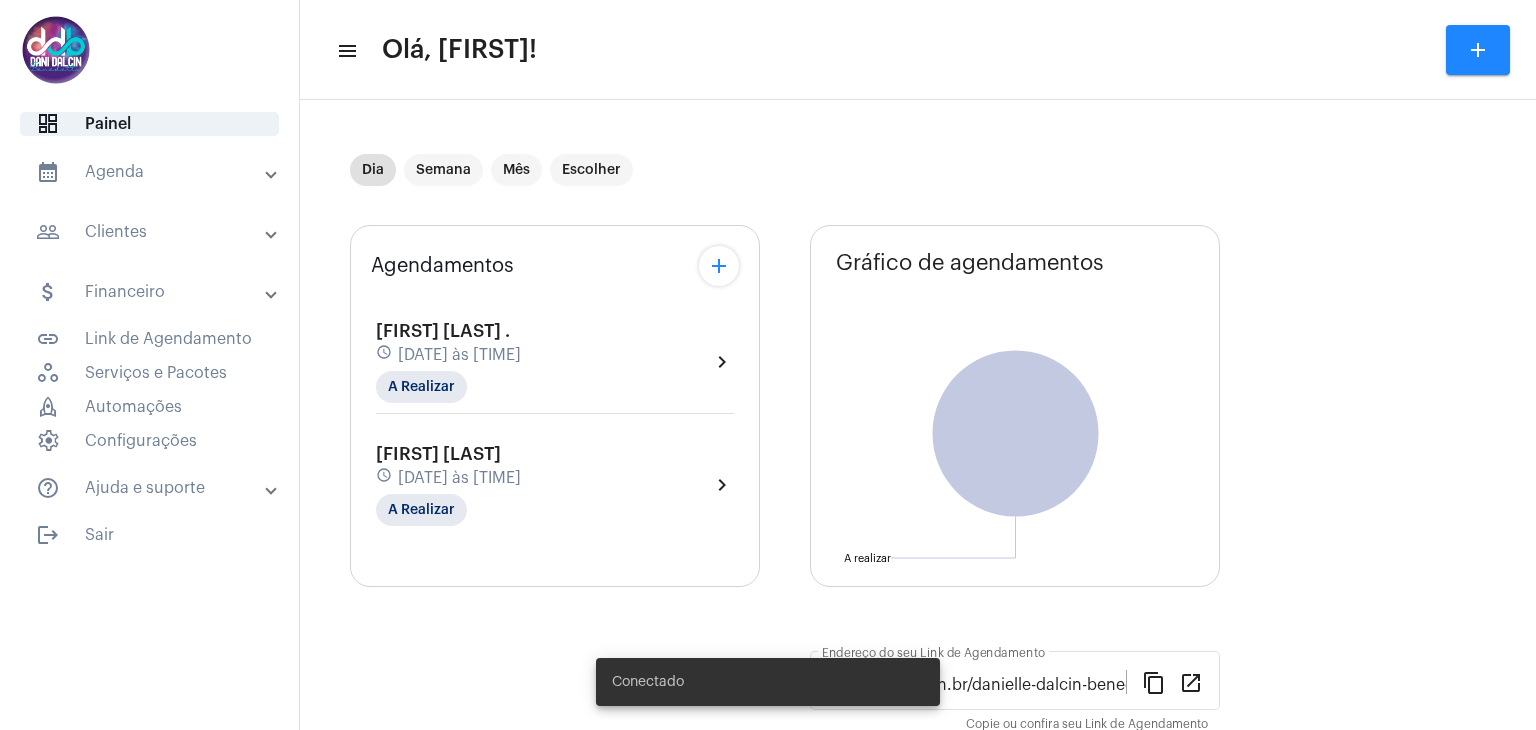 click on "[DATE] às [TIME]" 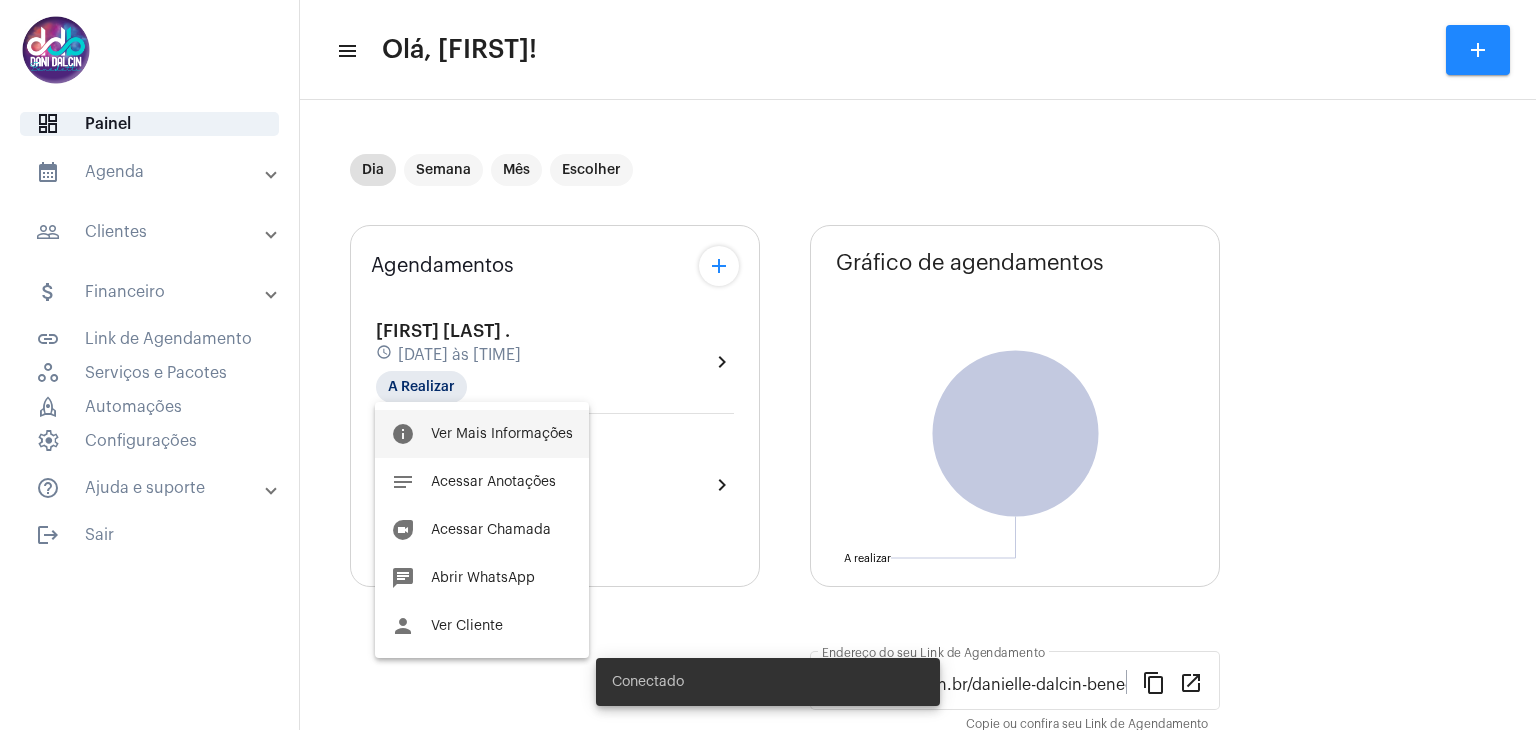 click on "Ver Mais Informações" at bounding box center (502, 434) 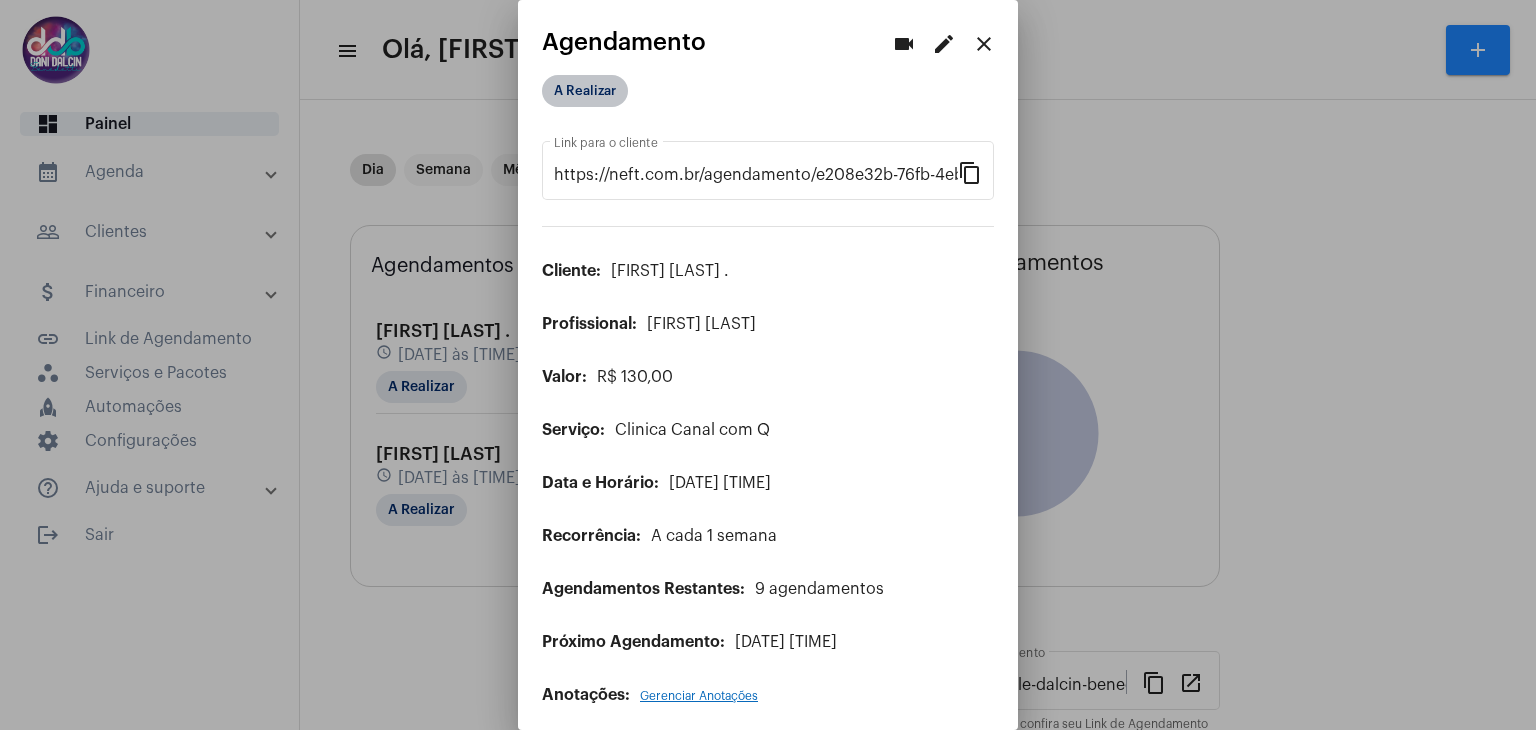 click on "A Realizar" at bounding box center [585, 91] 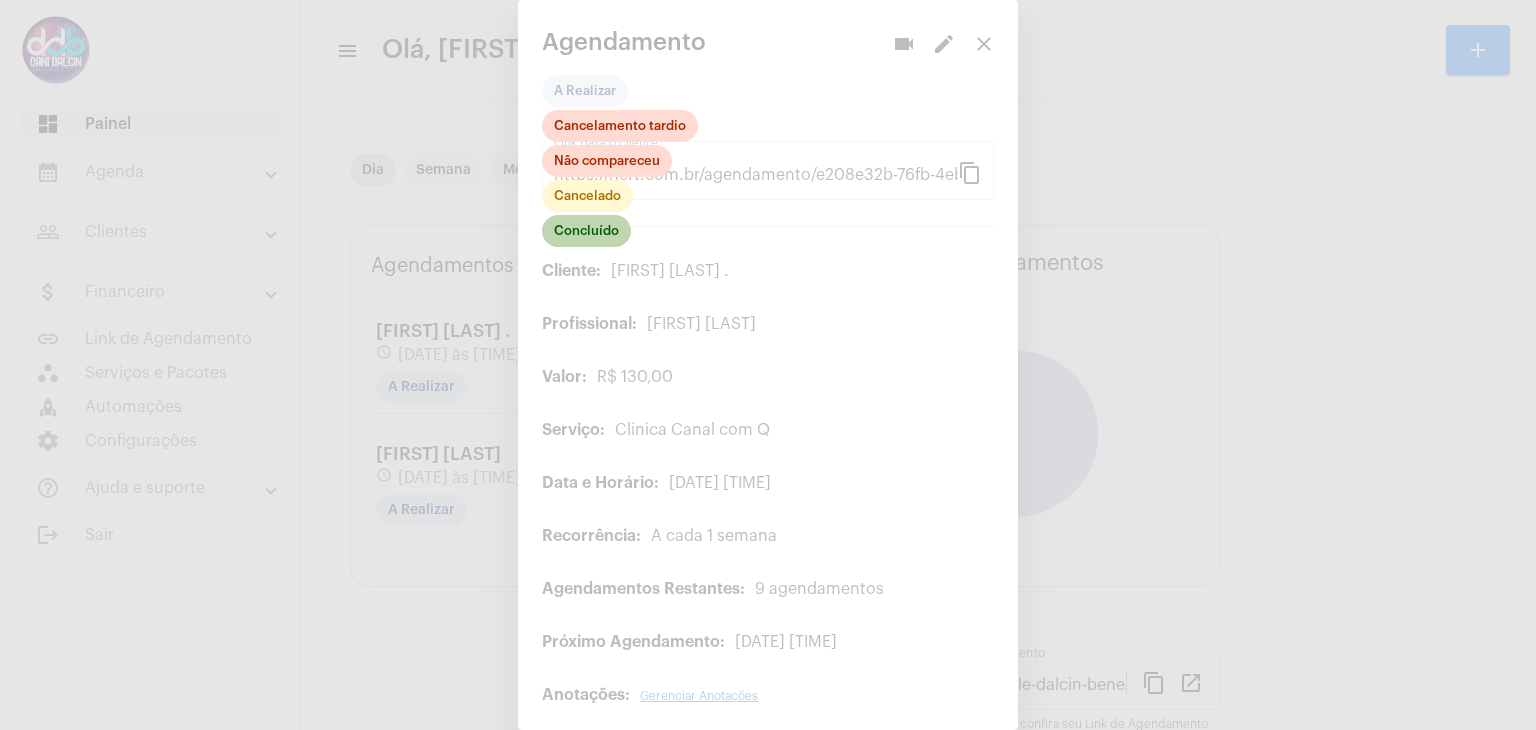 click on "Concluído" 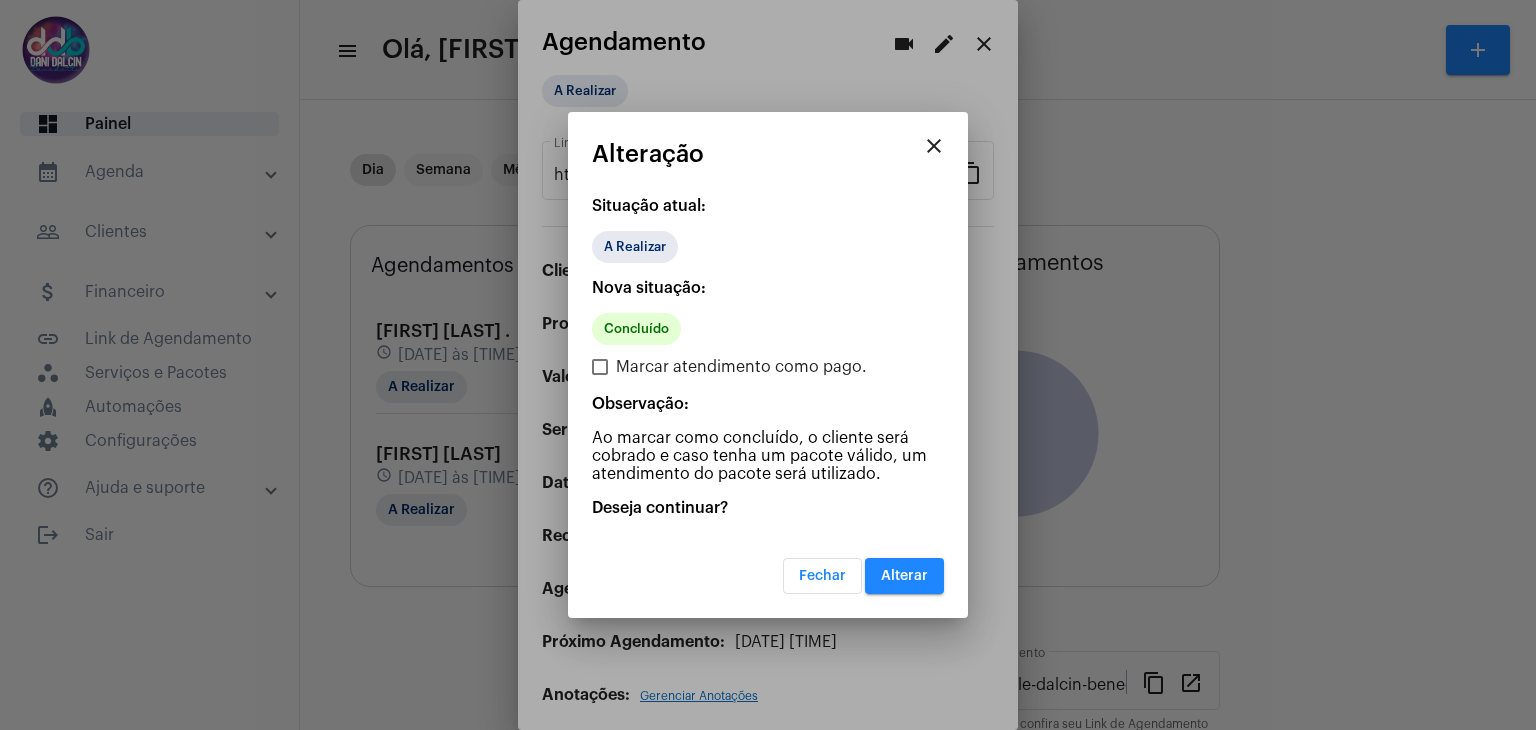 click on "Alterar" at bounding box center [904, 576] 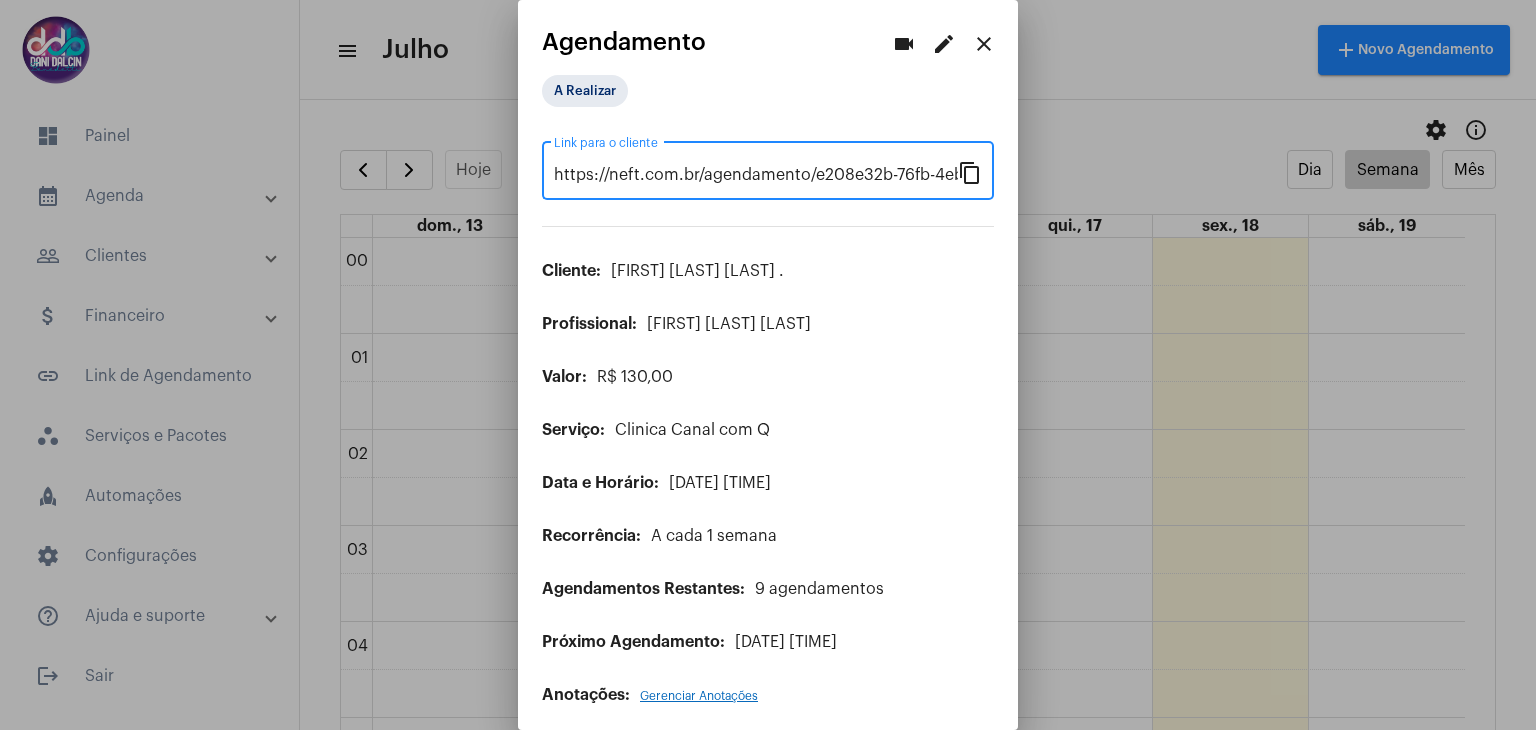 scroll, scrollTop: 0, scrollLeft: 0, axis: both 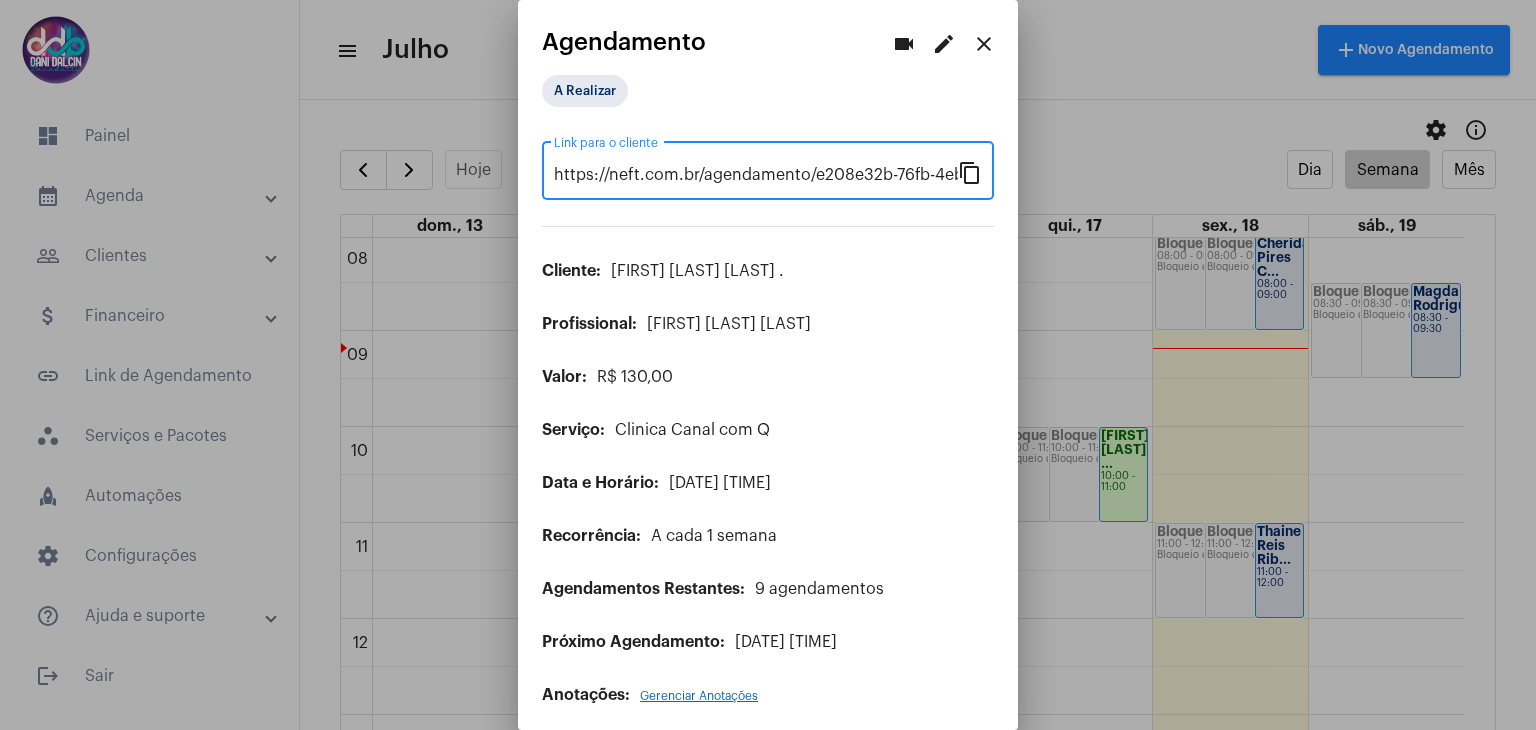 click on "close" at bounding box center (984, 44) 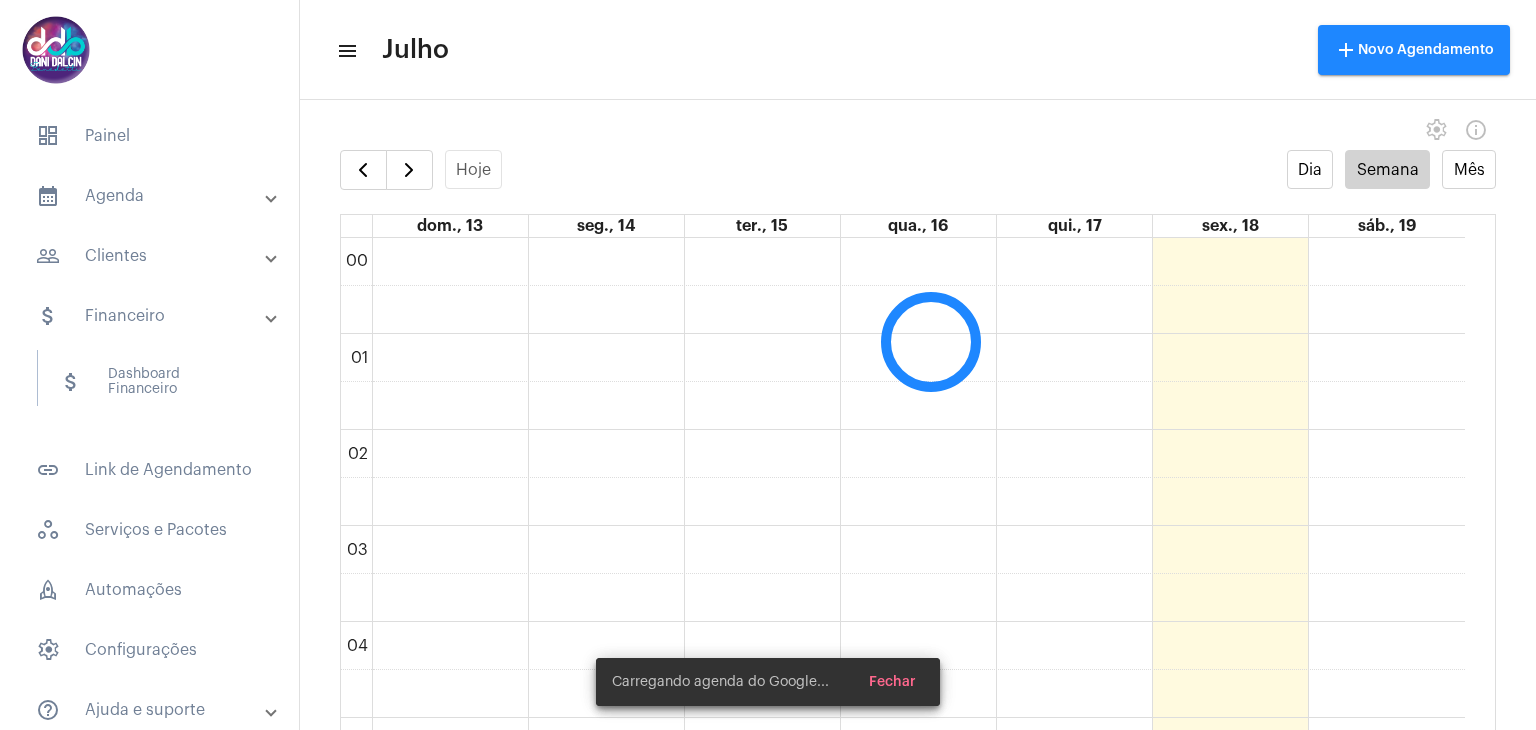scroll, scrollTop: 0, scrollLeft: 0, axis: both 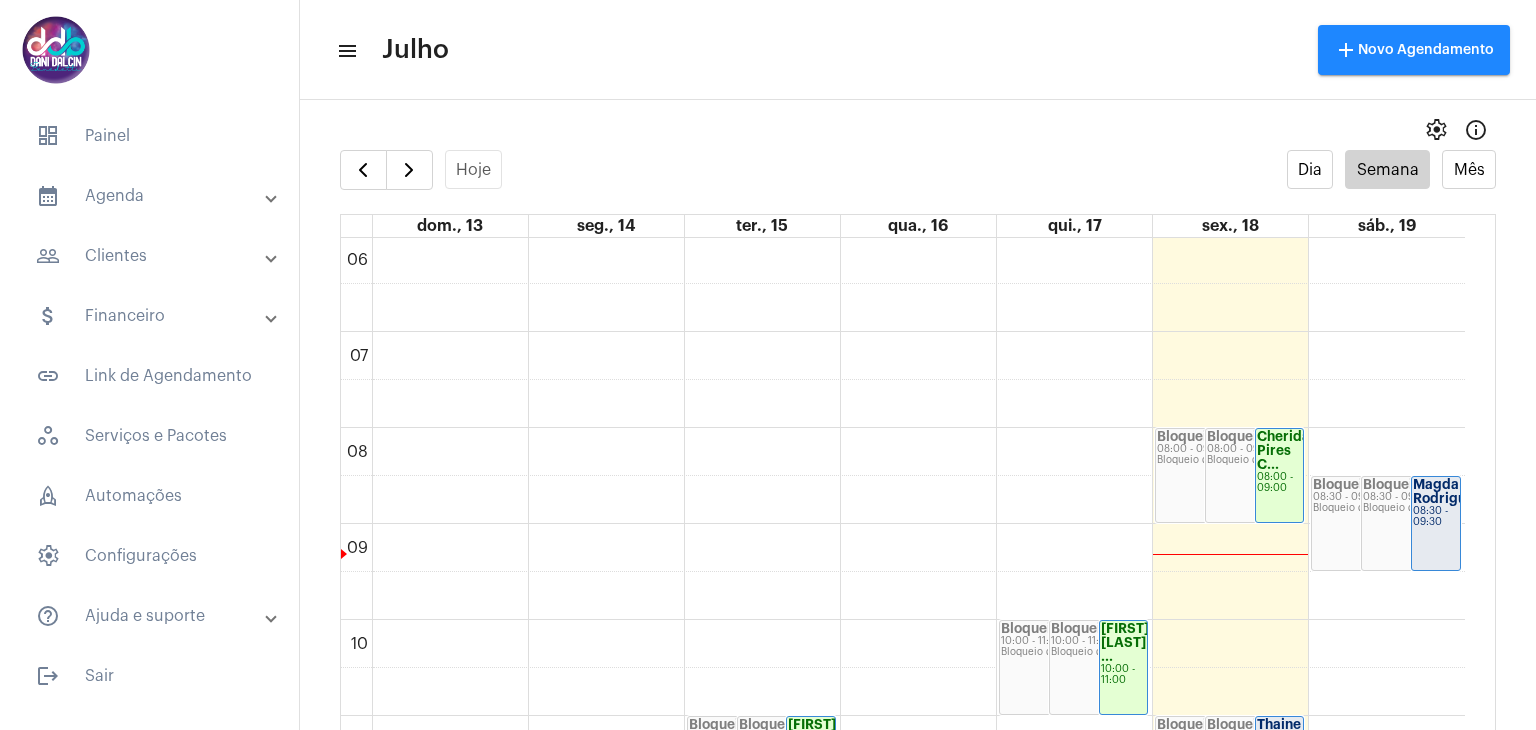click on "people_outline  Clientes" at bounding box center [151, 256] 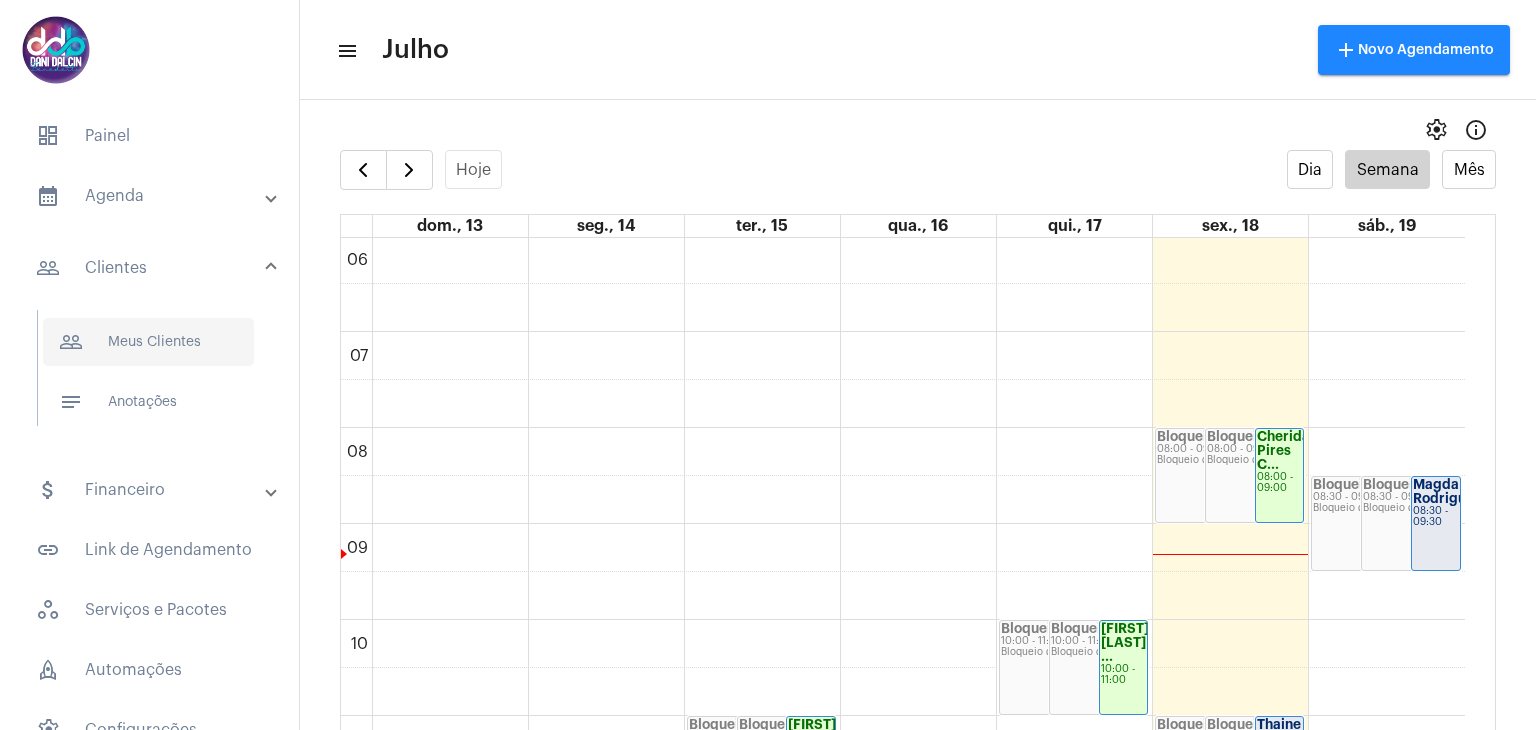 click on "people_outline  Meus Clientes" at bounding box center (148, 342) 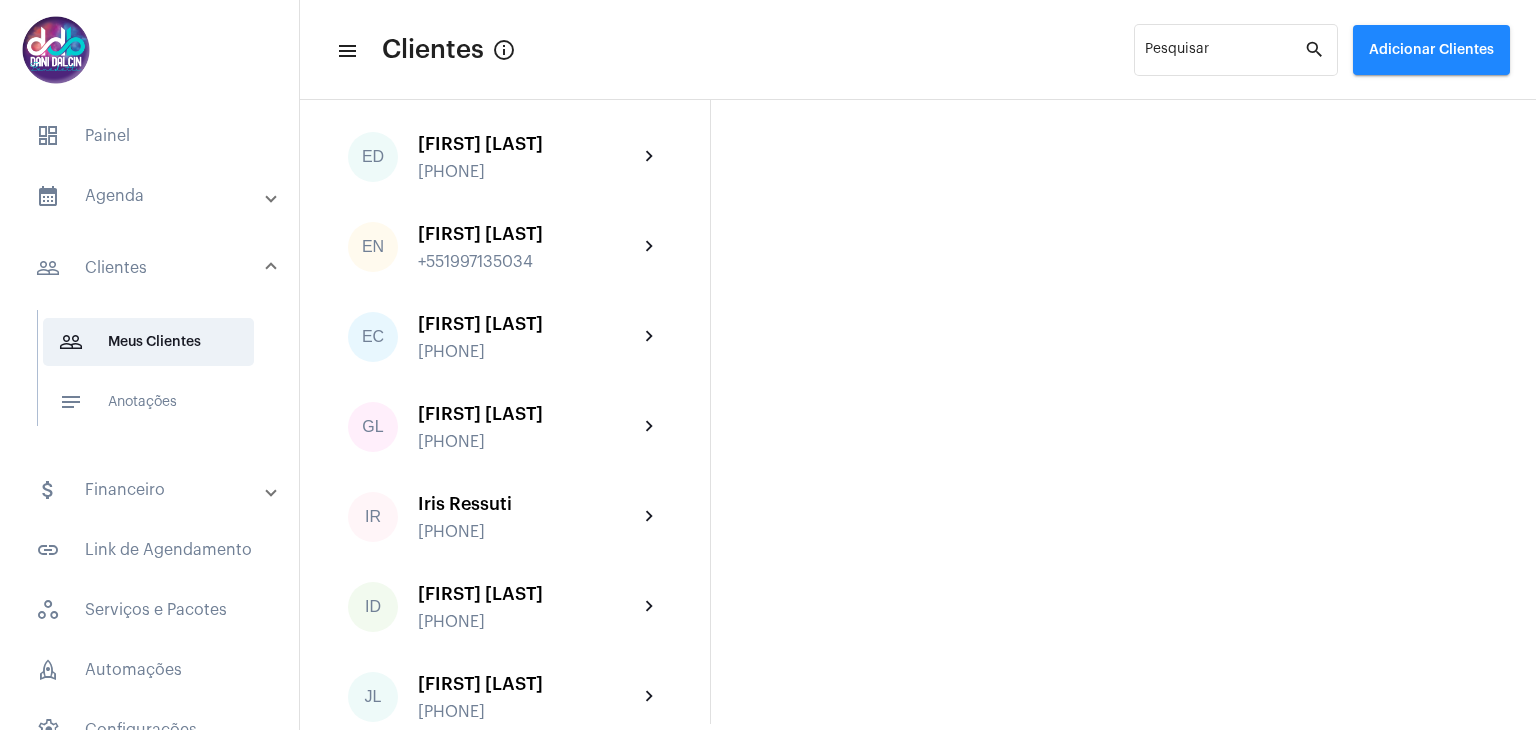 scroll, scrollTop: 1700, scrollLeft: 0, axis: vertical 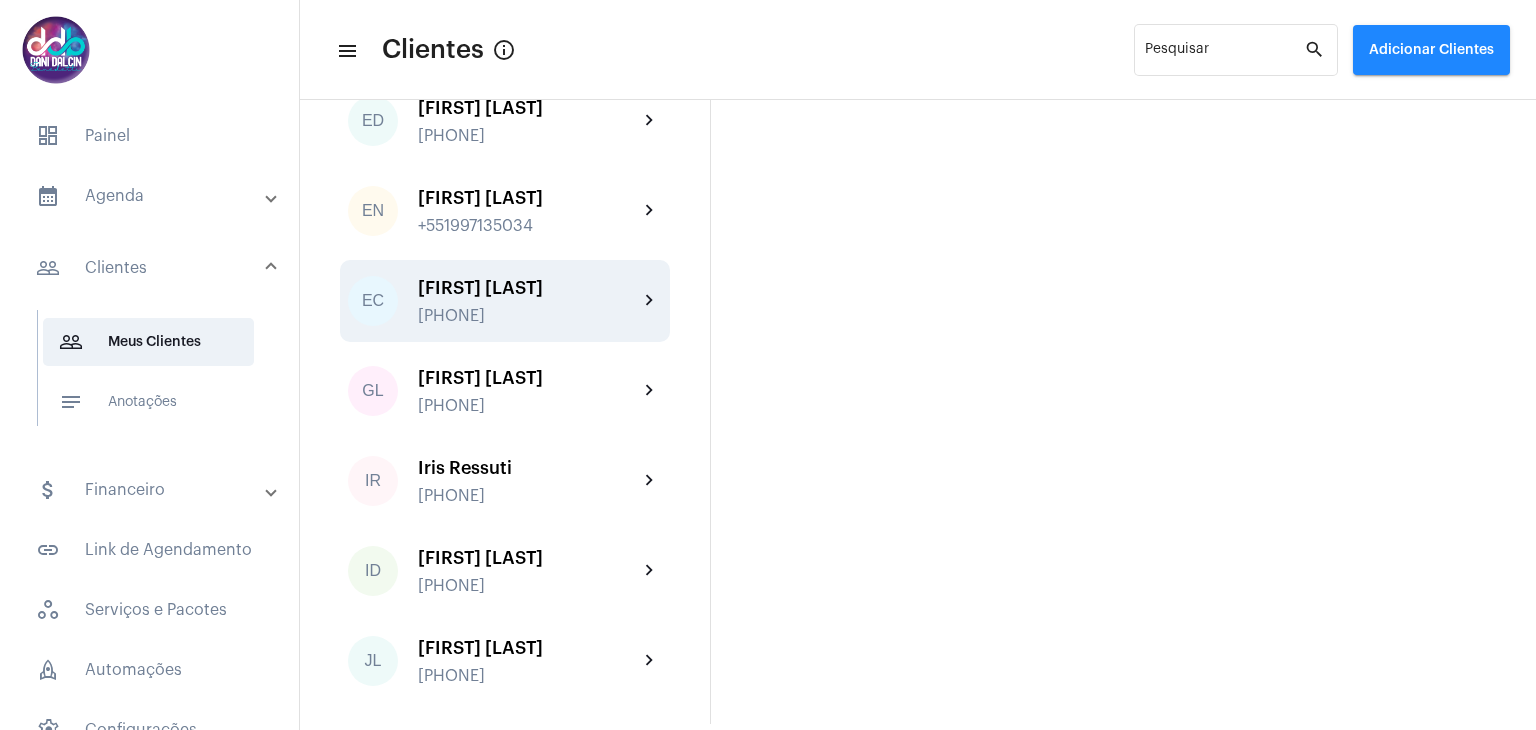click on "[FIRST] [LAST] [PHONE]" 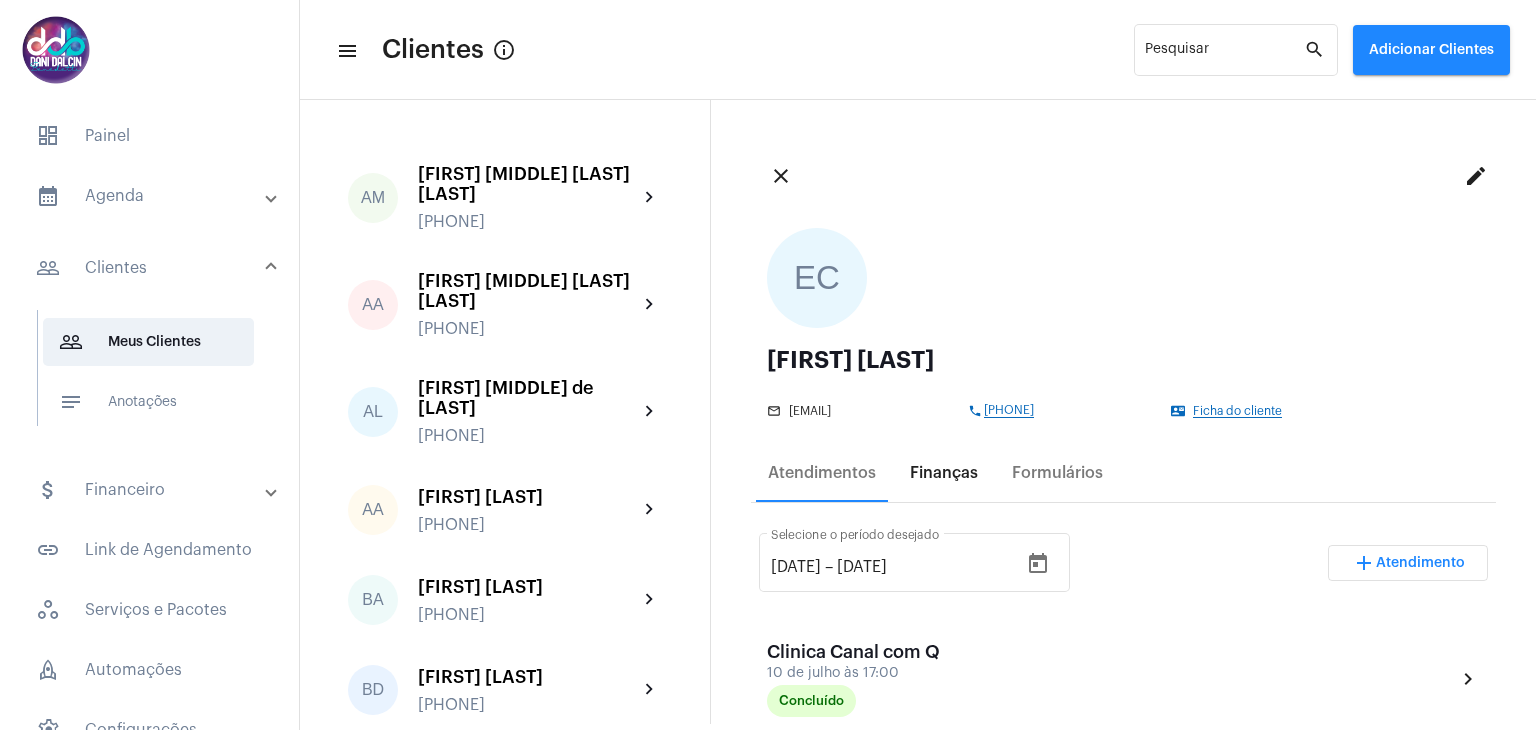 click on "Finanças" at bounding box center [944, 473] 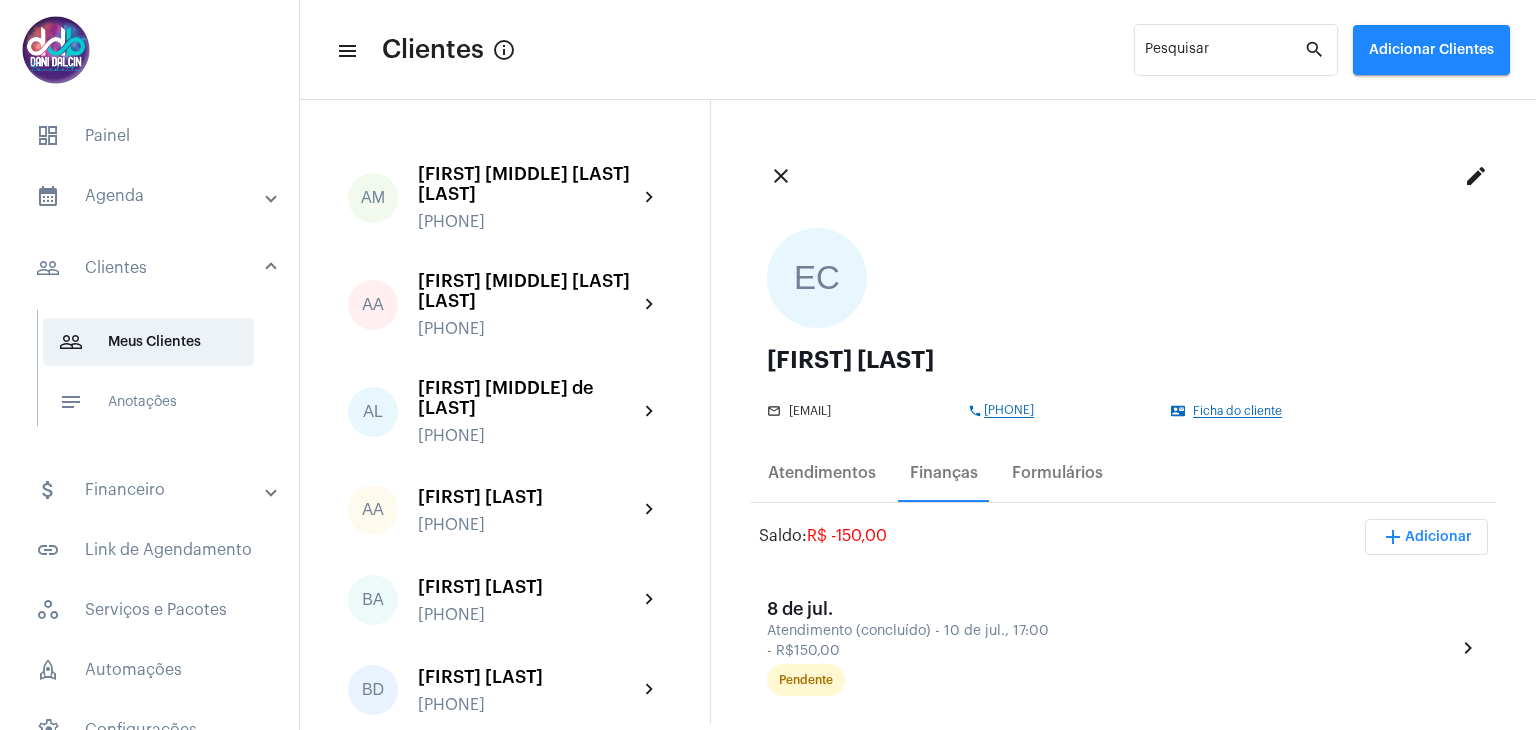 click on "add  Adicionar" at bounding box center (1426, 537) 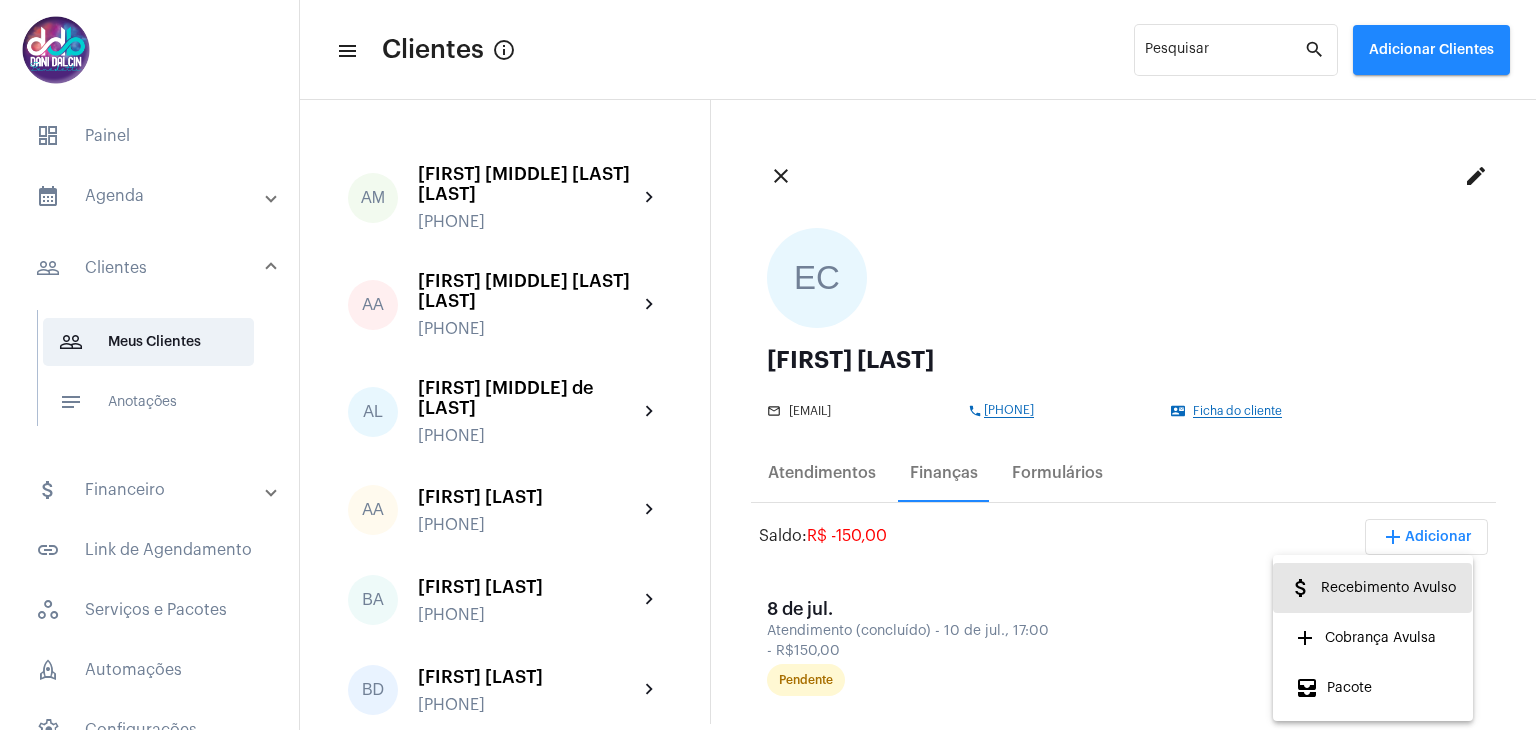 click on "attach_money Recebimento Avulso" at bounding box center (1372, 588) 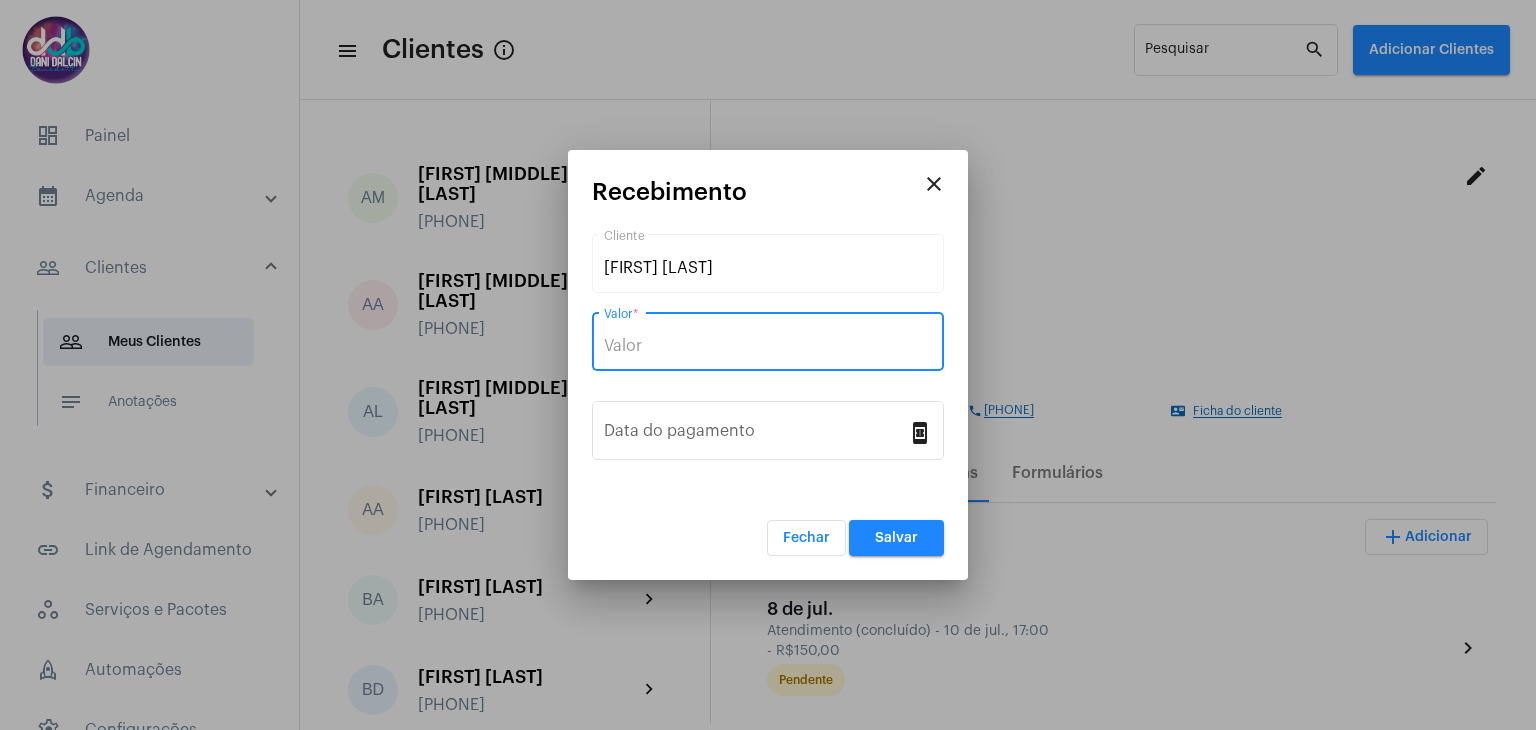 click on "Valor  *" at bounding box center [768, 346] 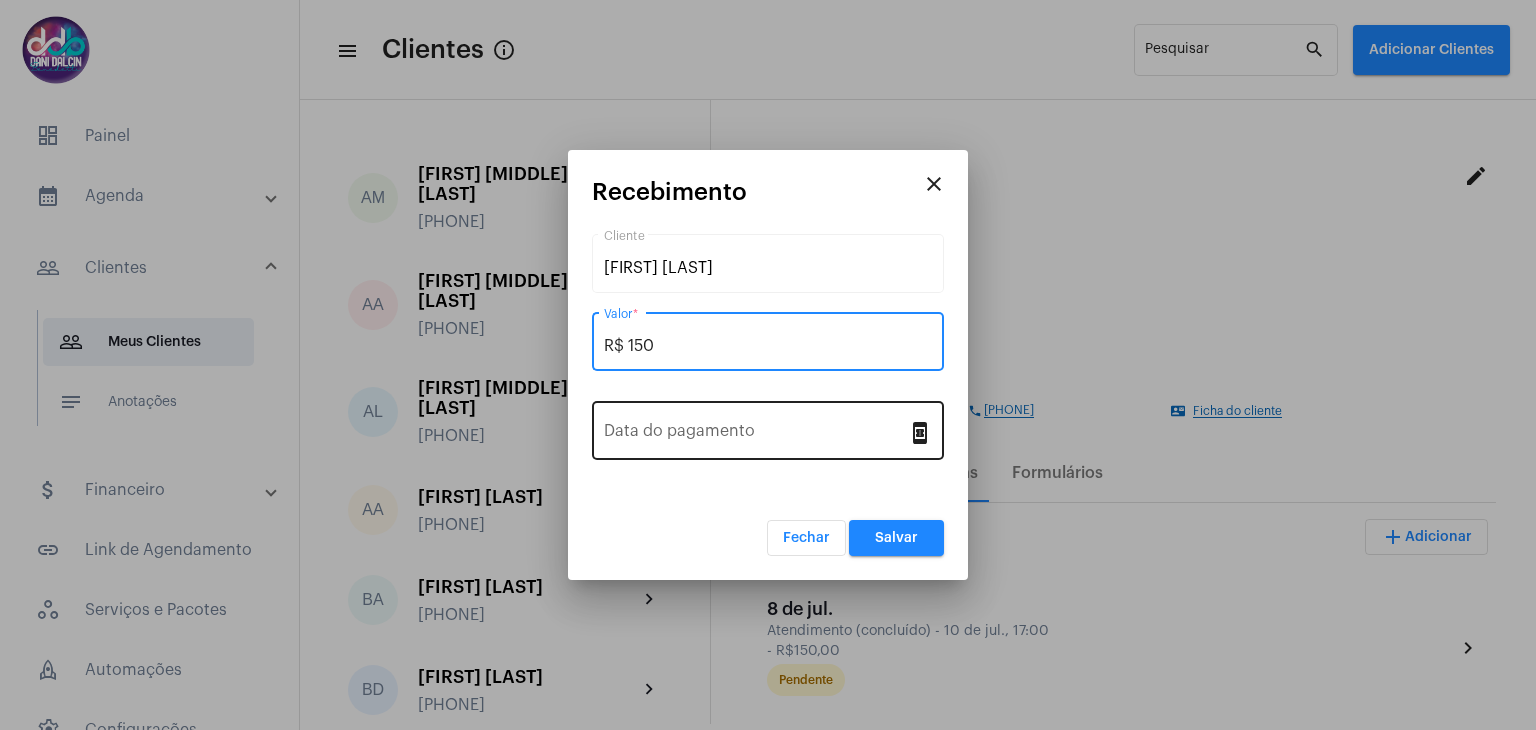 type on "R$ 150" 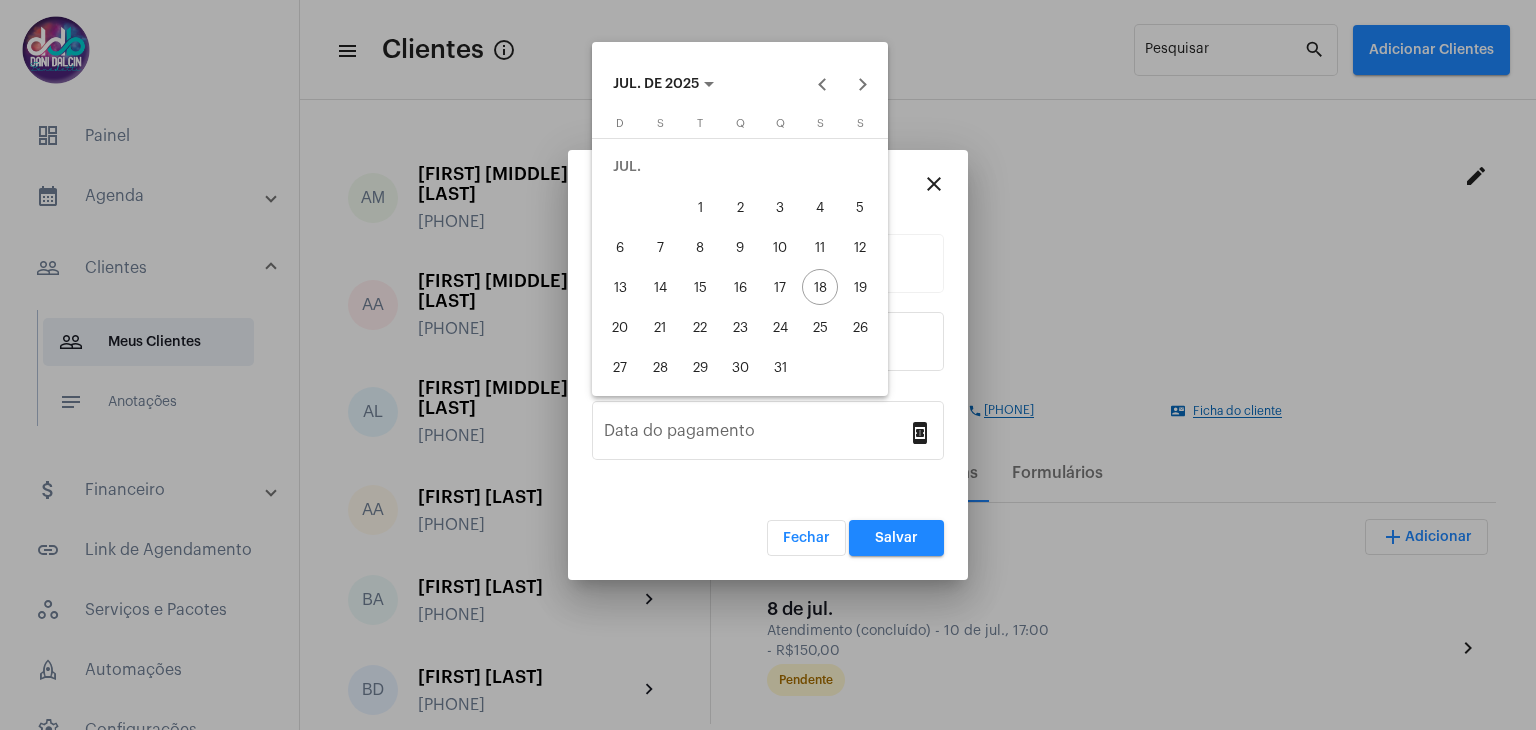 click on "15" at bounding box center [700, 287] 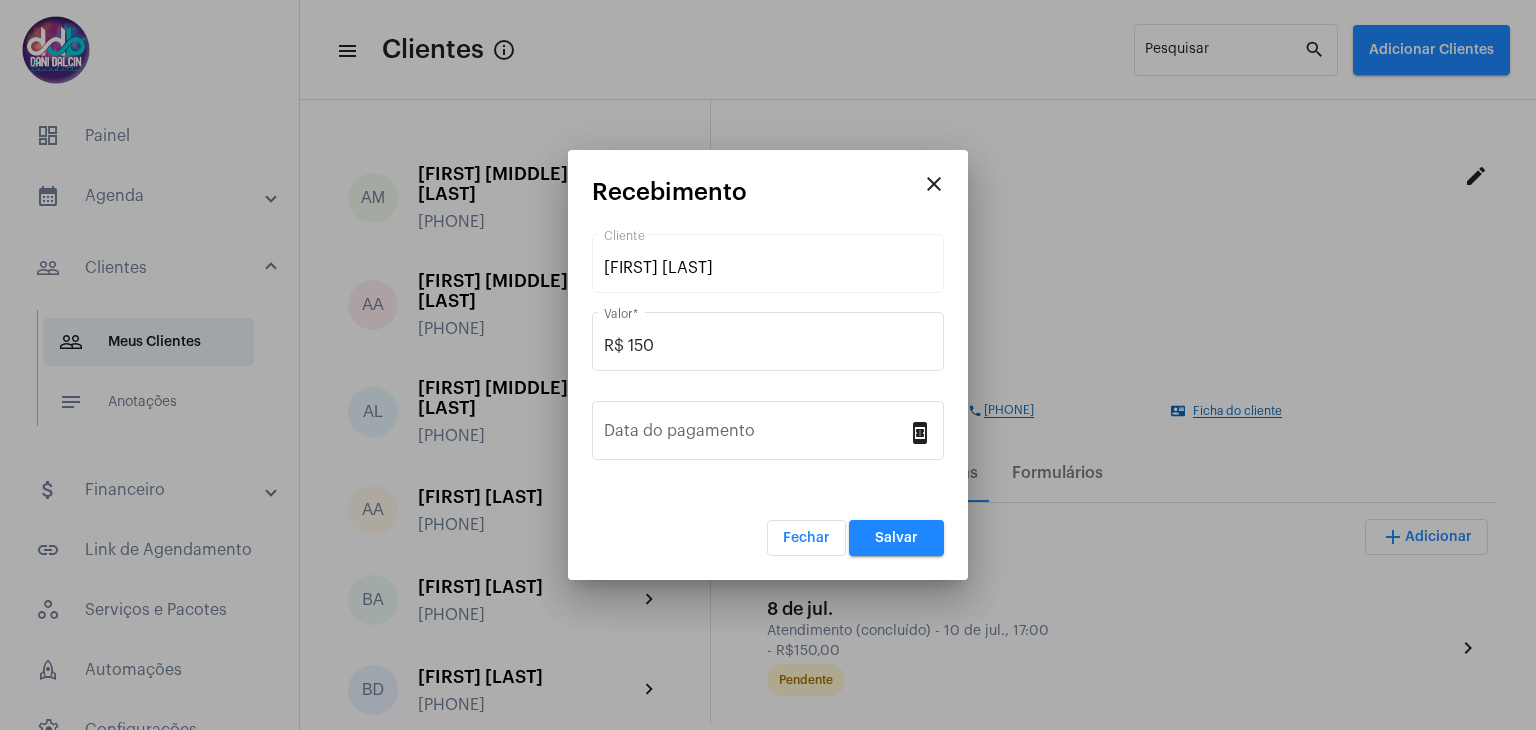 type on "15/07/2025" 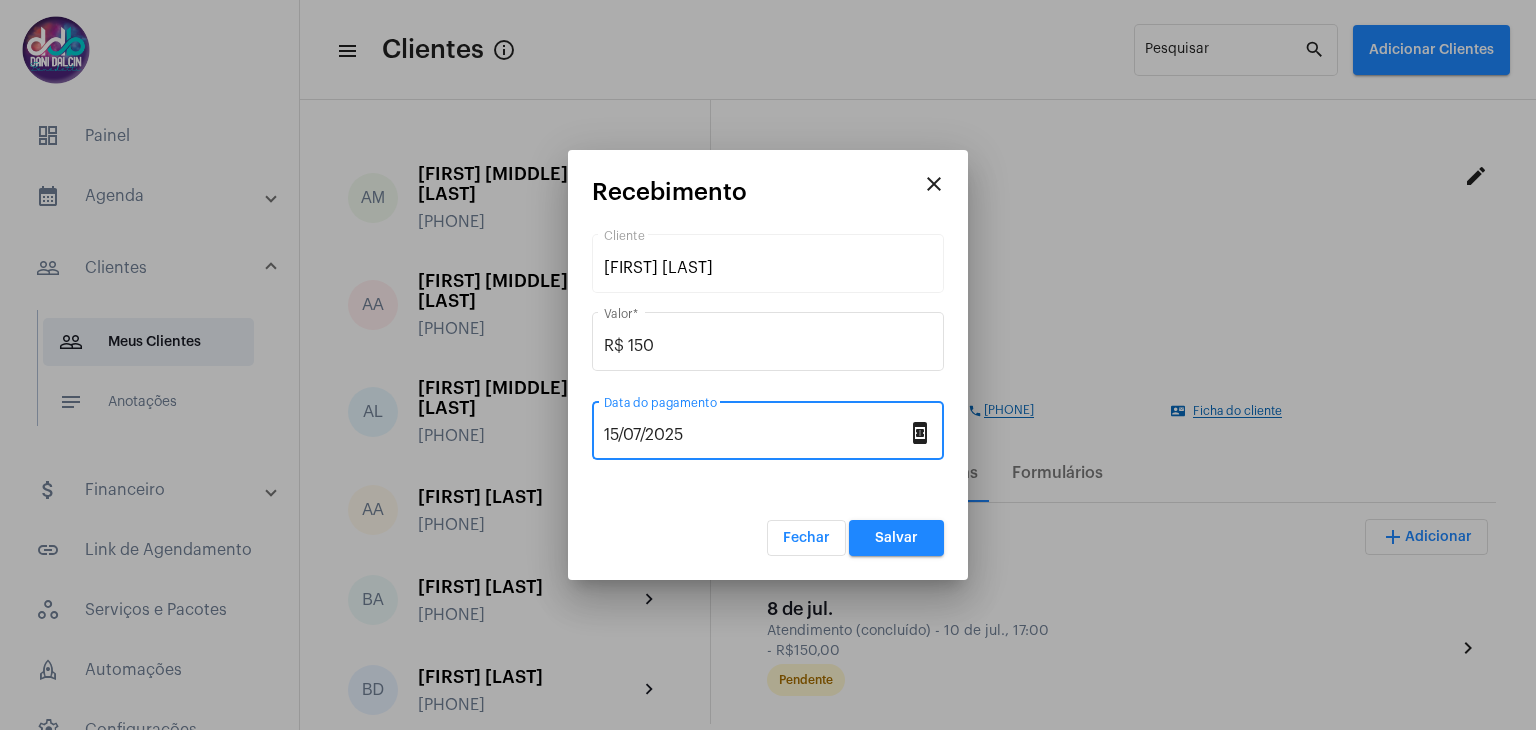 click on "Salvar" at bounding box center [896, 538] 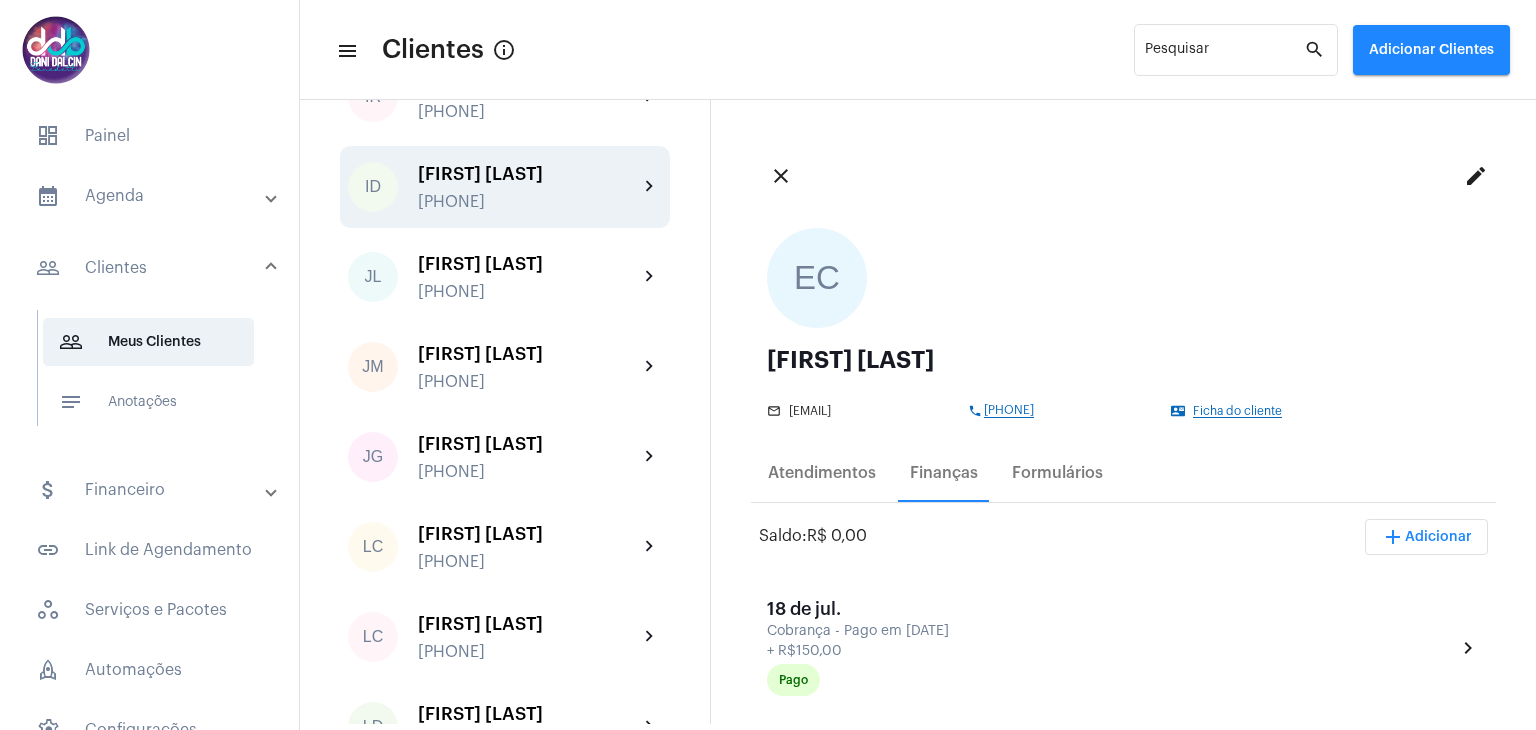 scroll, scrollTop: 2100, scrollLeft: 0, axis: vertical 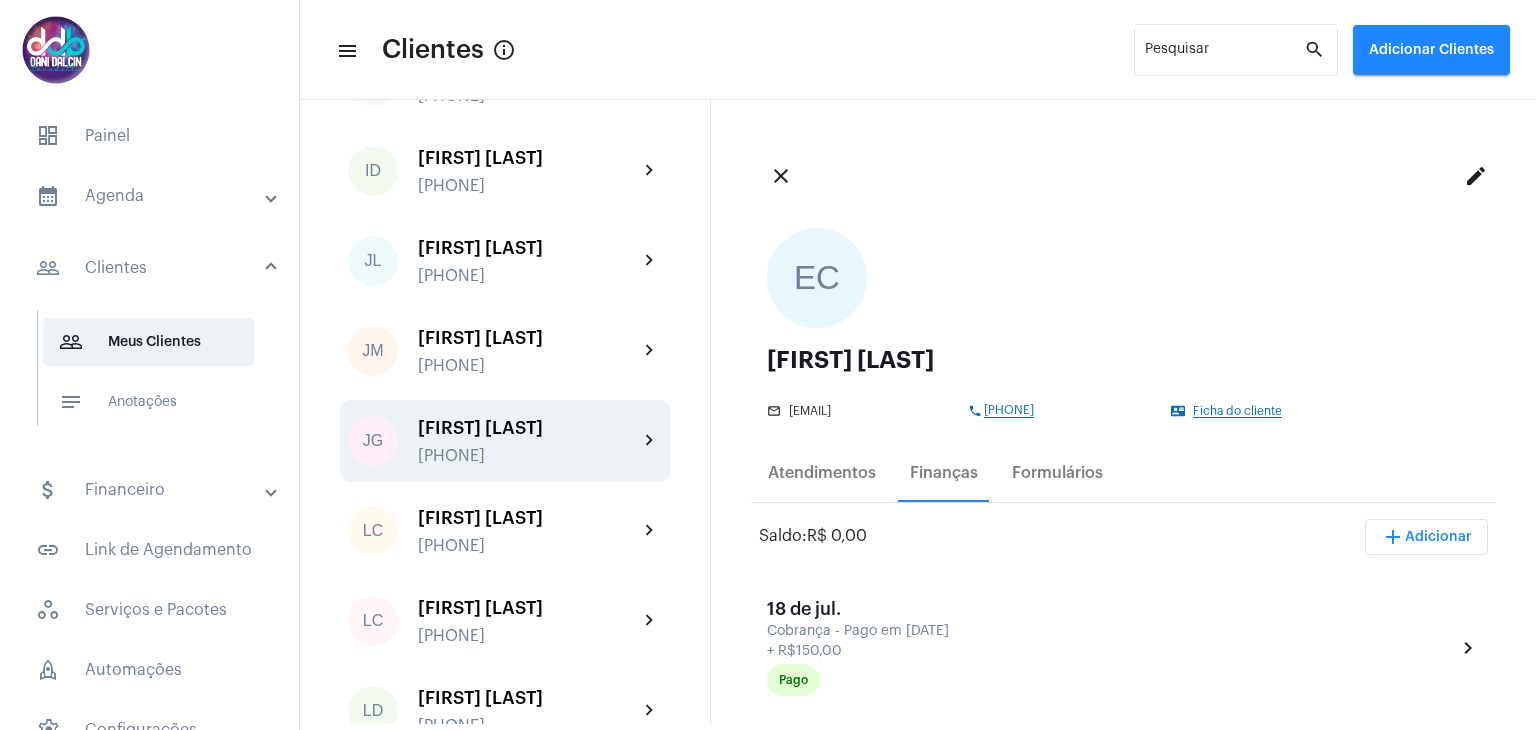 click on "[FIRST] [LAST]" 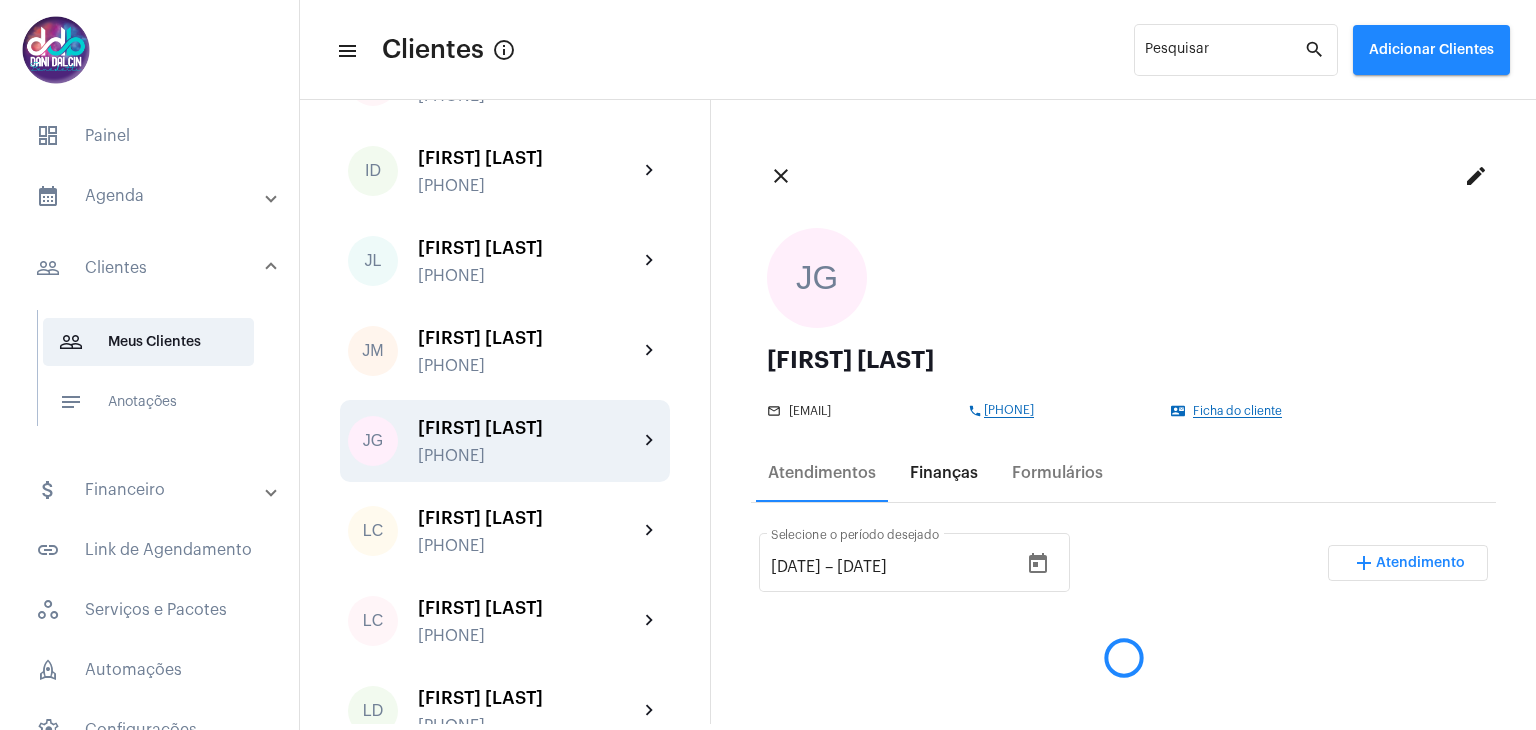 click on "Finanças" at bounding box center [944, 473] 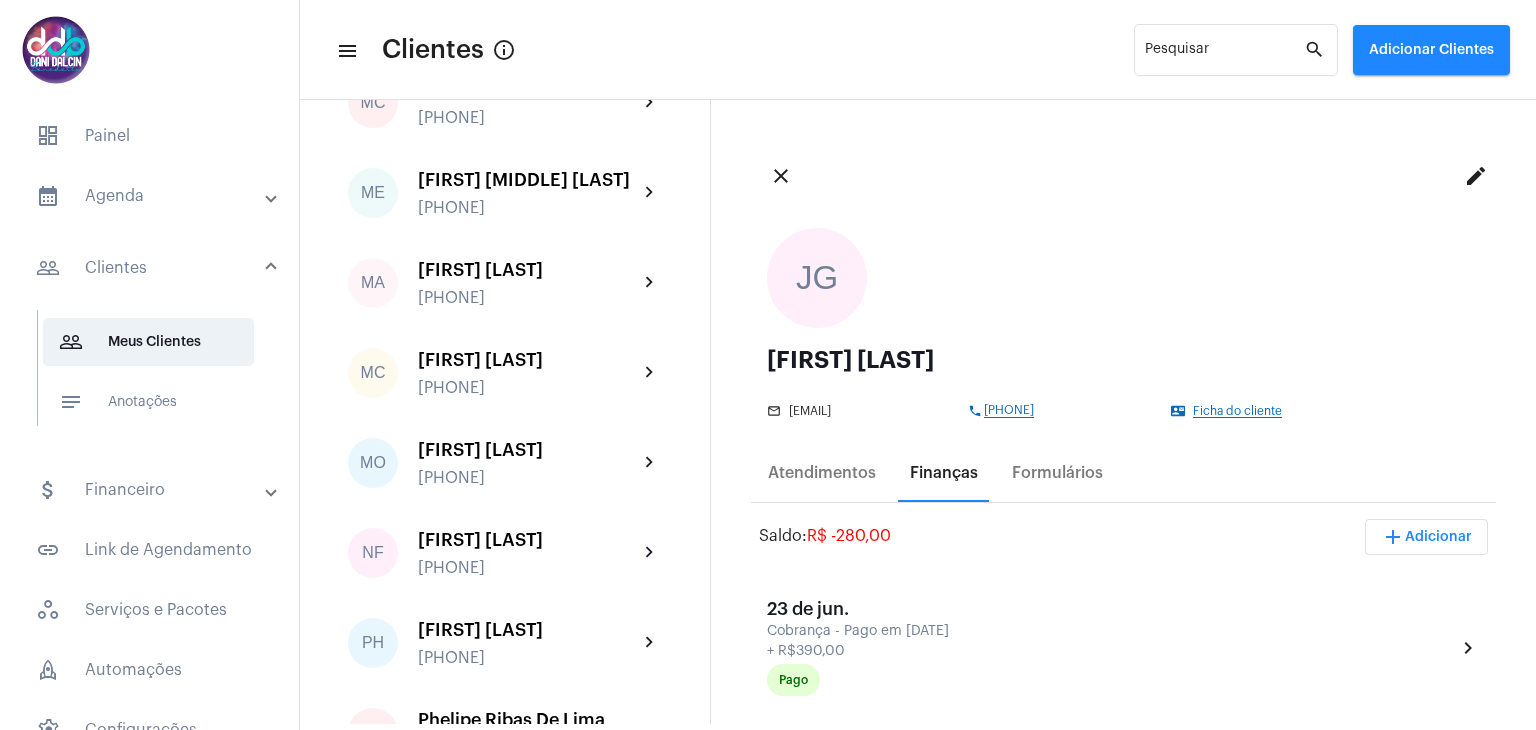scroll, scrollTop: 3300, scrollLeft: 0, axis: vertical 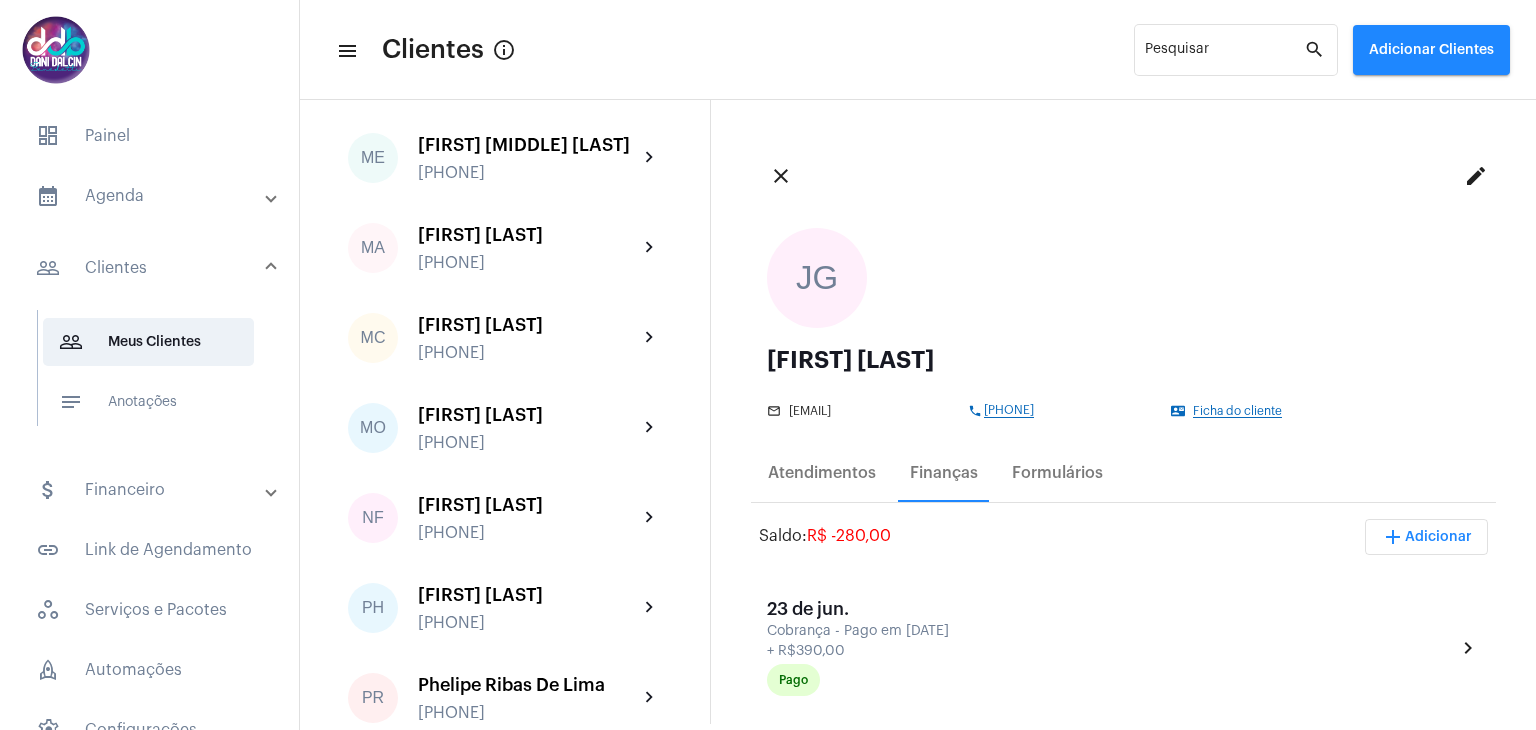 click on "[FIRST] [LAST]" 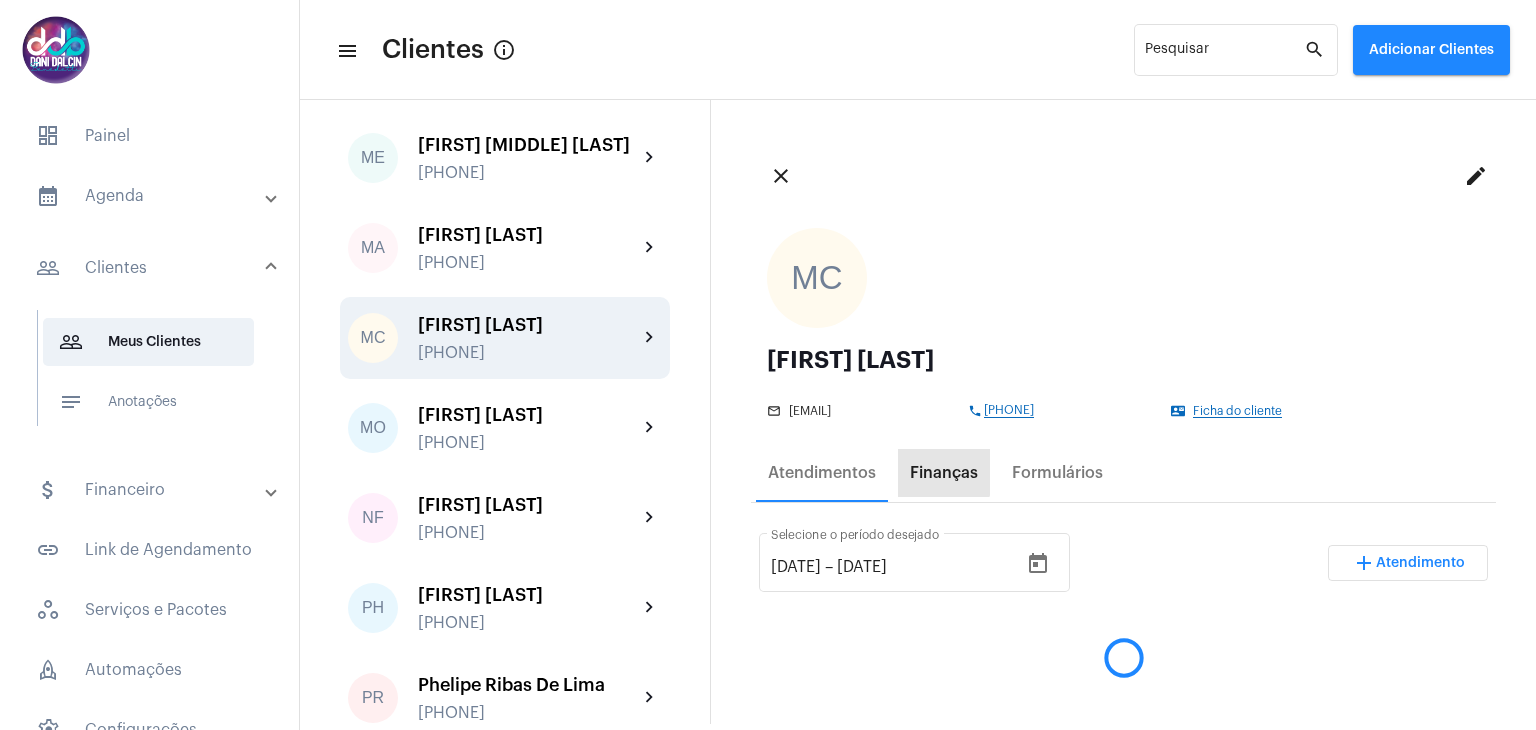 click on "Finanças" at bounding box center (944, 473) 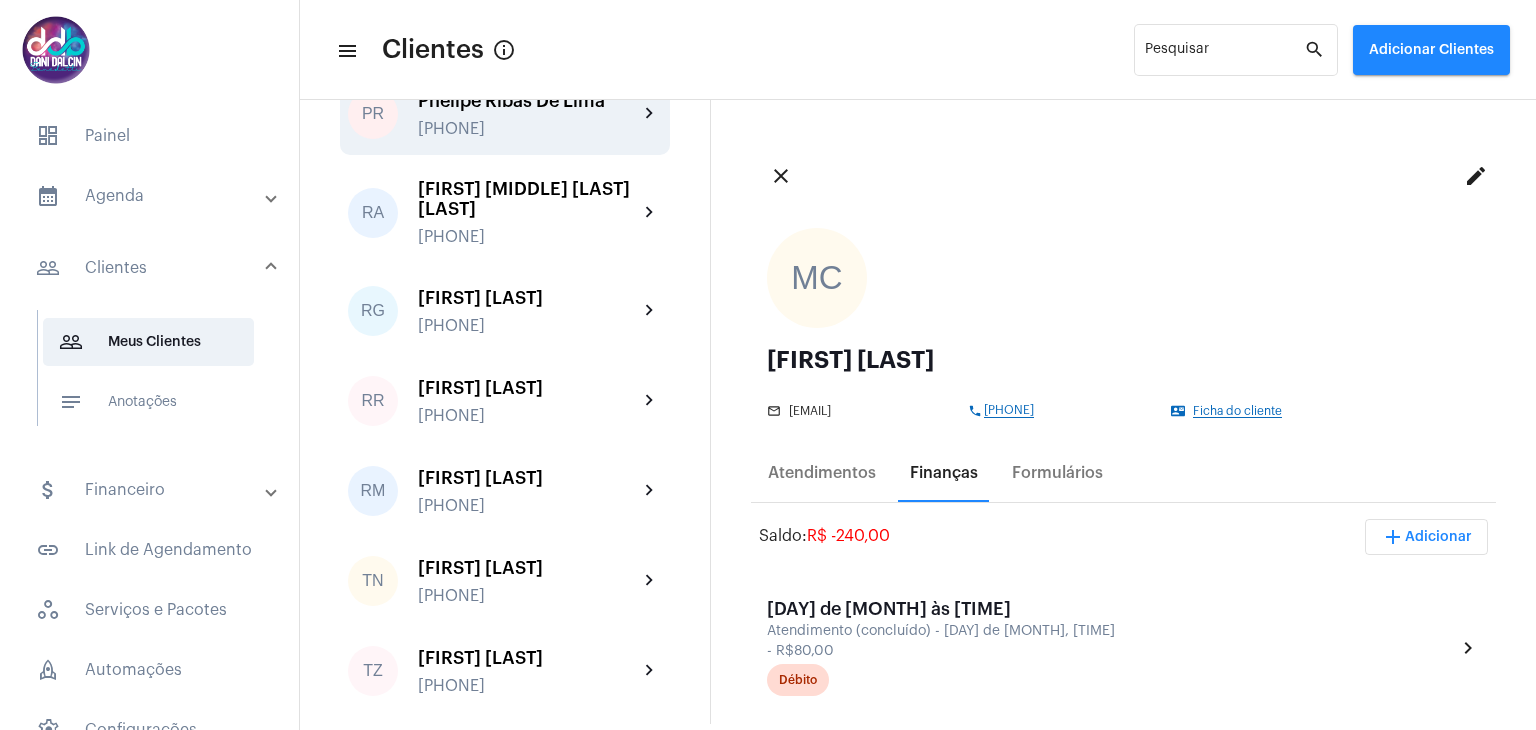 scroll, scrollTop: 3900, scrollLeft: 0, axis: vertical 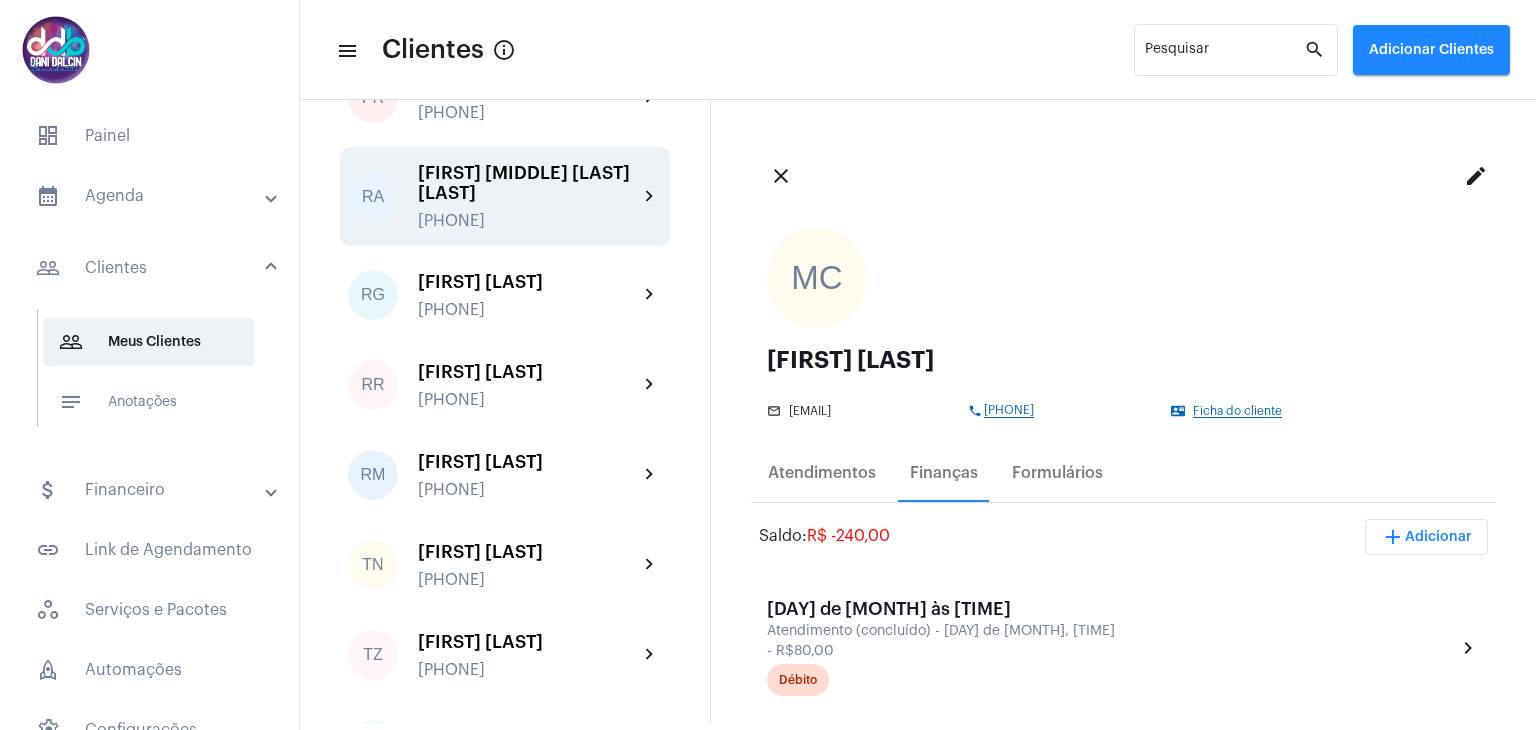 click on "[FIRST] [MIDDLE] [LAST] [LAST]" 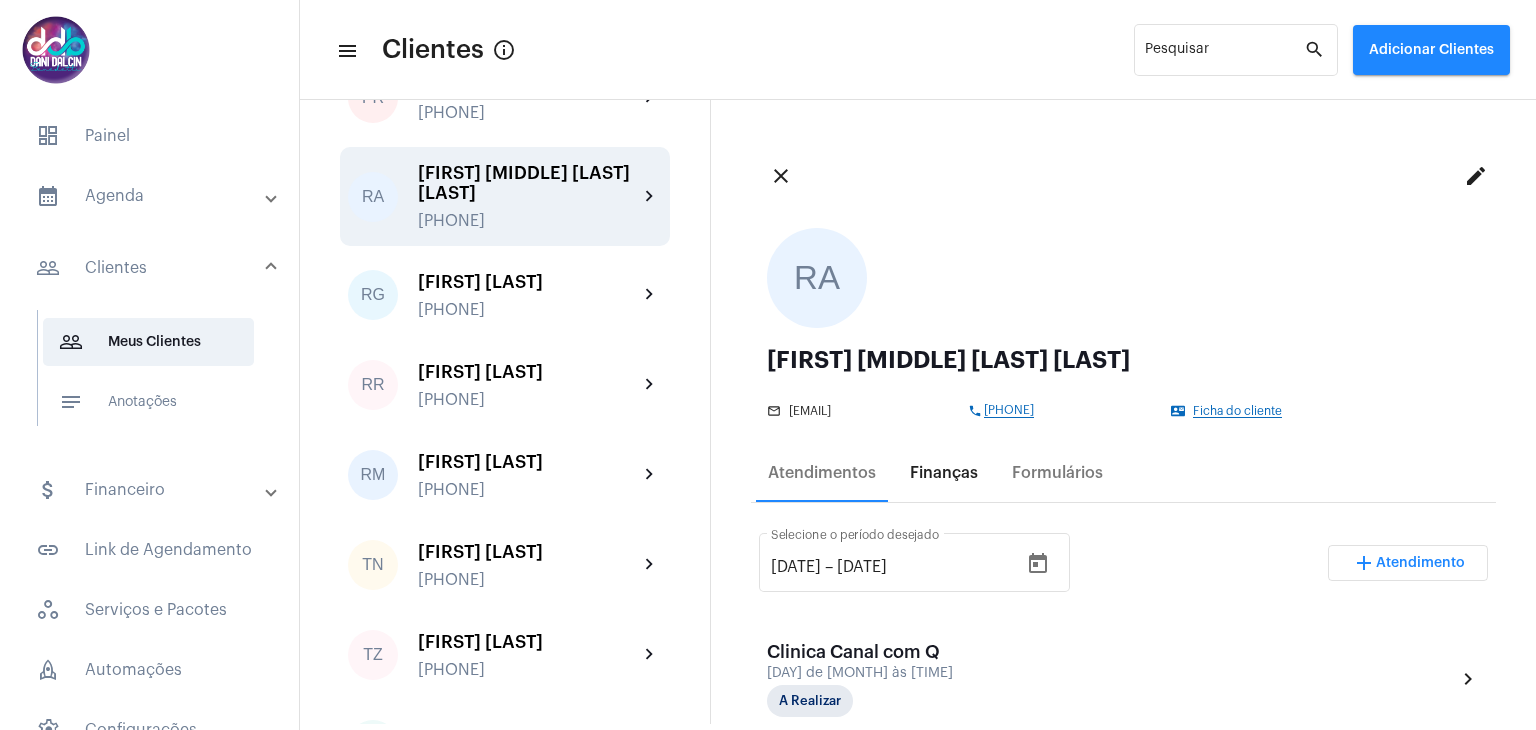 click on "Finanças" at bounding box center [944, 473] 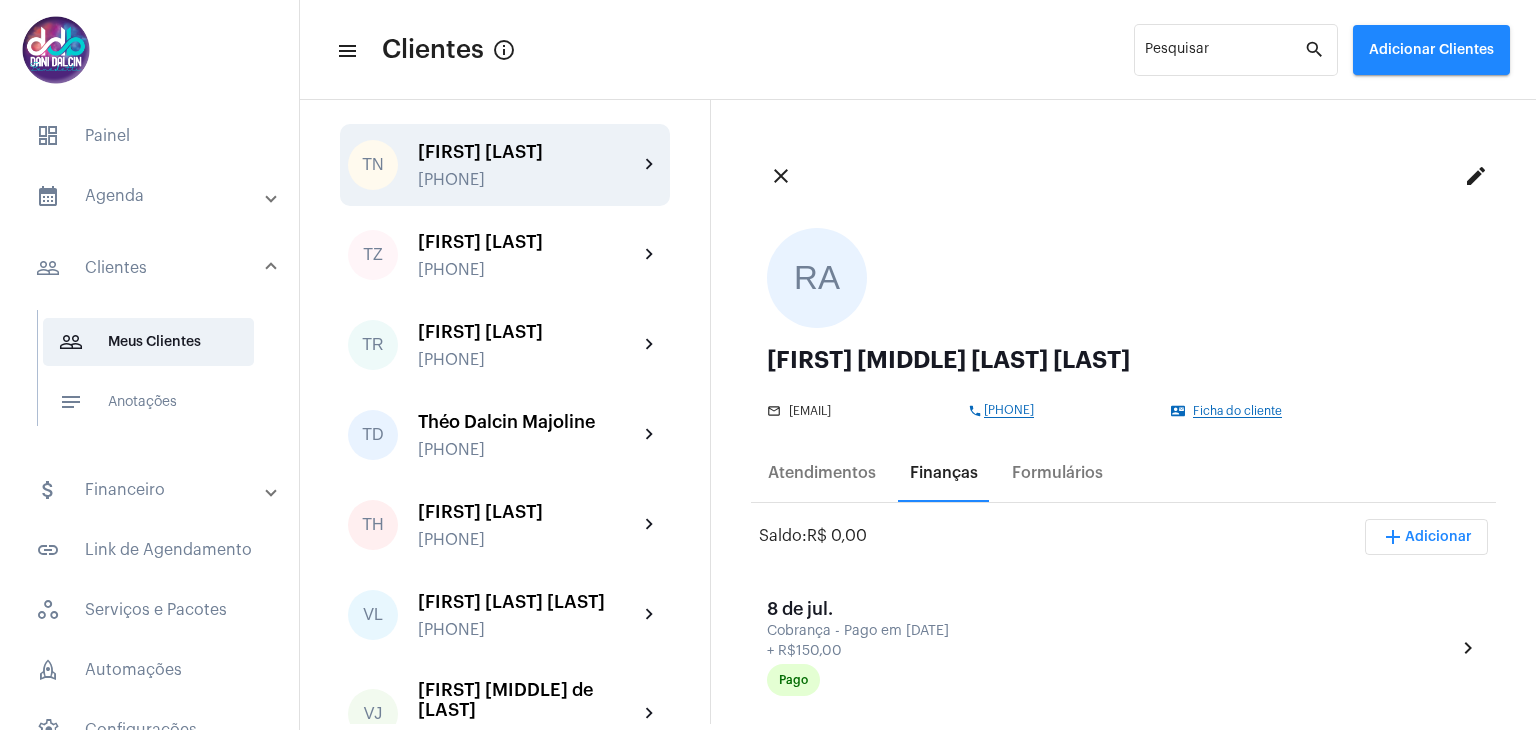 scroll, scrollTop: 4400, scrollLeft: 0, axis: vertical 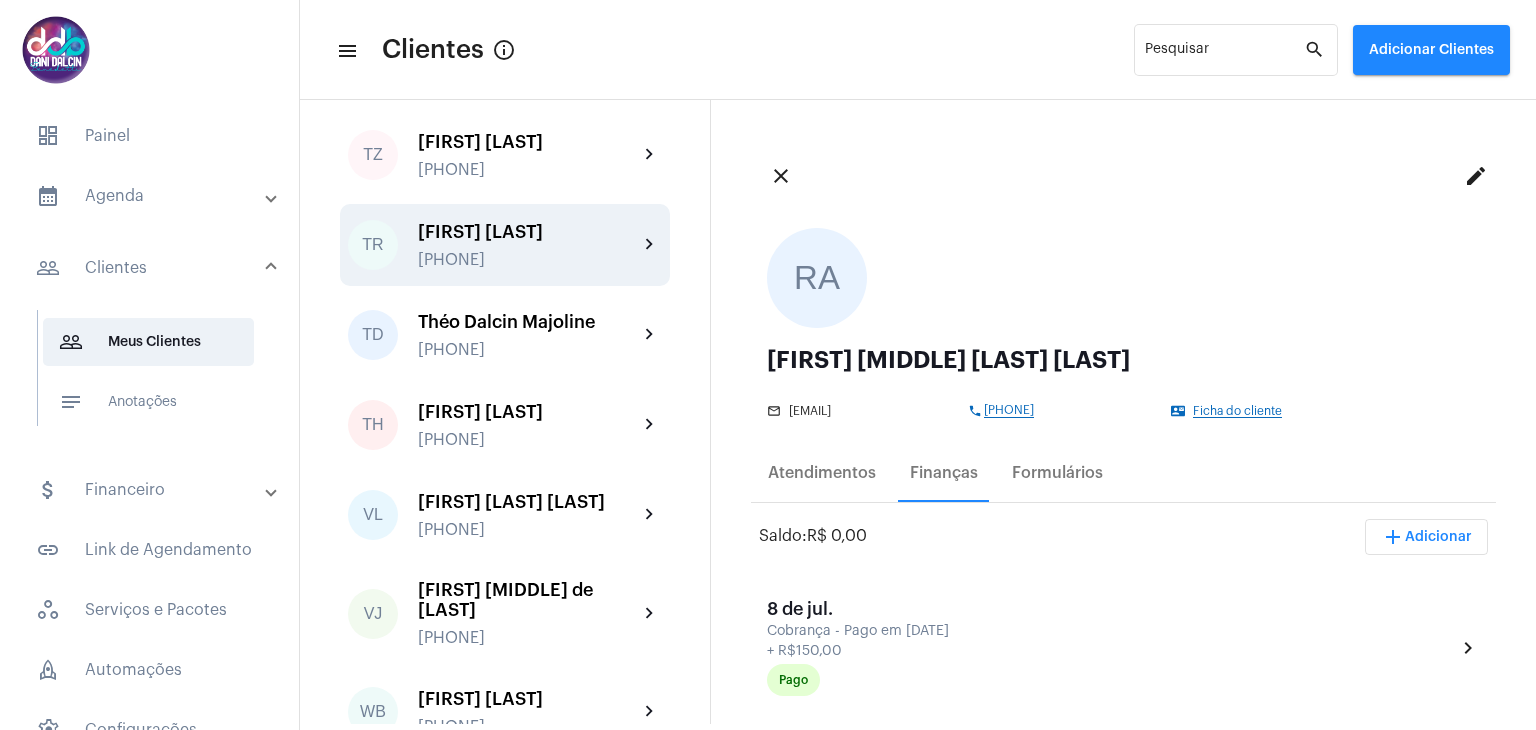 click on "[FIRST] [LAST] [PHONE]" 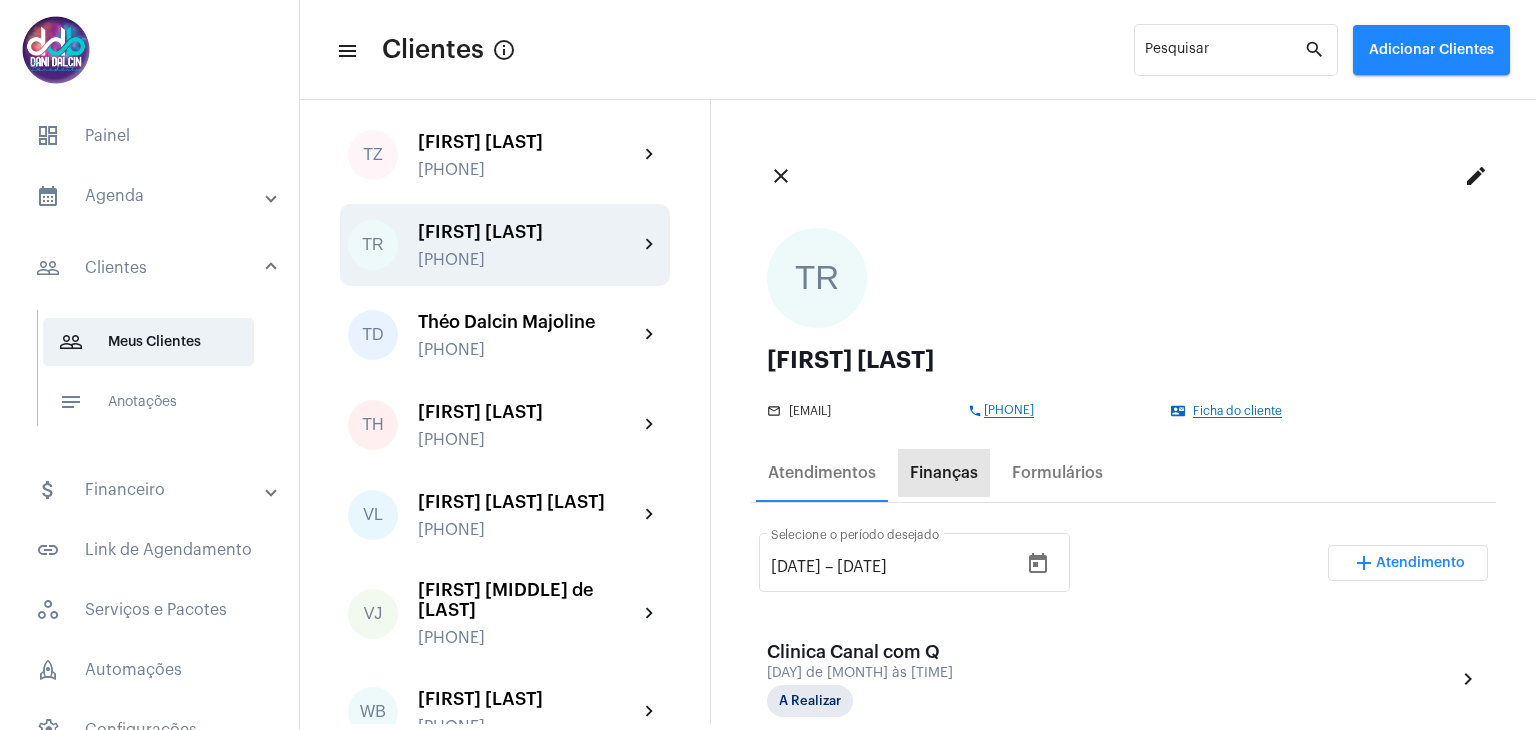 click on "Finanças" at bounding box center (944, 473) 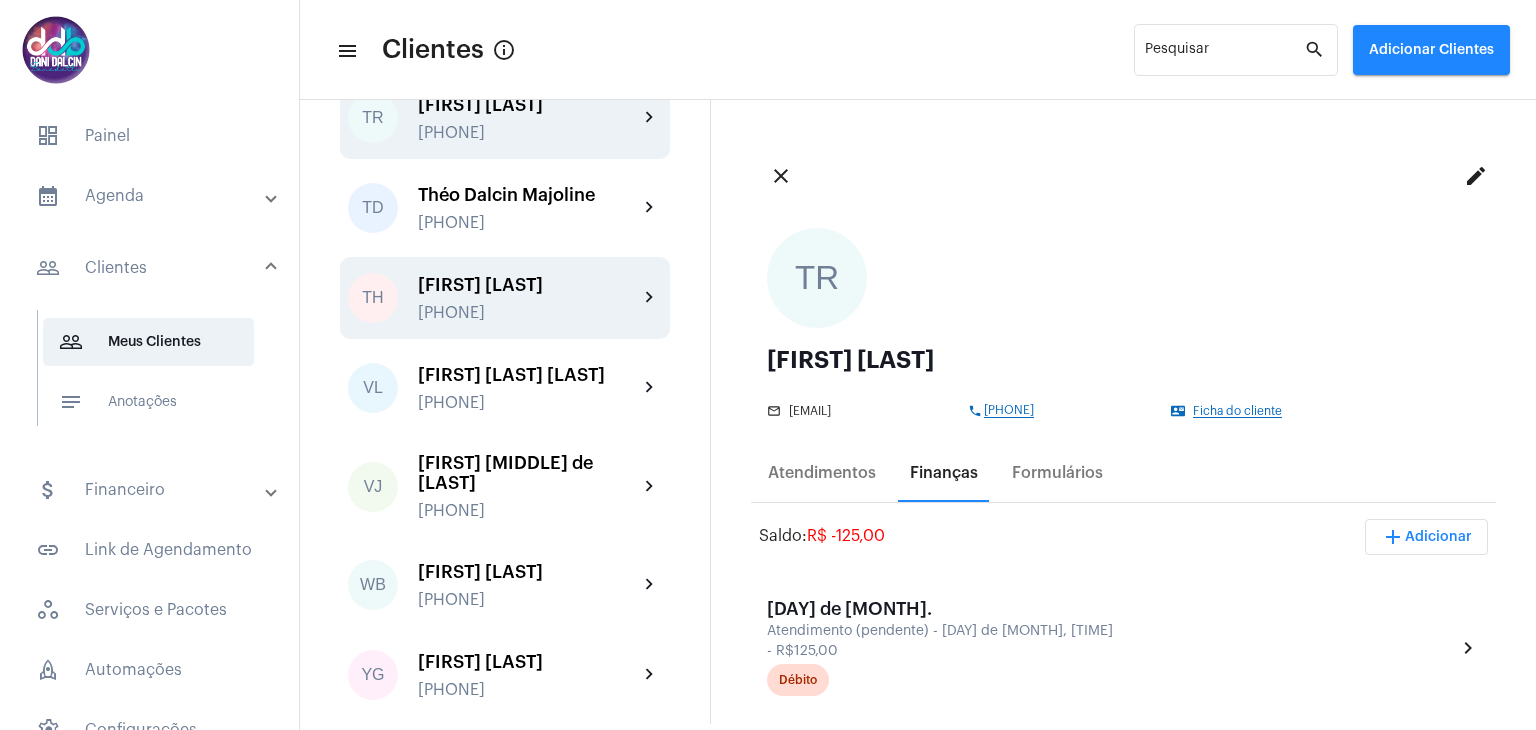 scroll, scrollTop: 4839, scrollLeft: 0, axis: vertical 